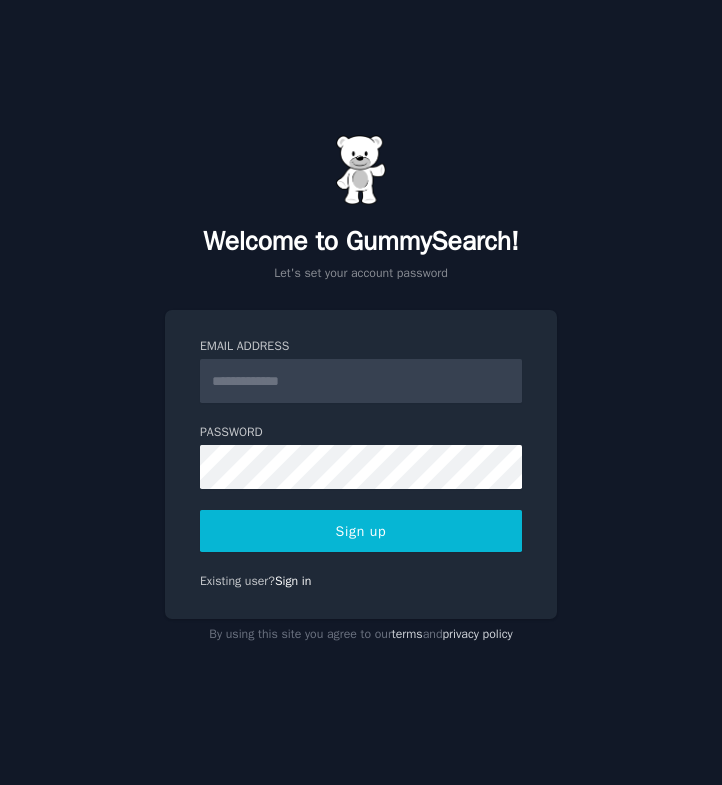 scroll, scrollTop: 0, scrollLeft: 0, axis: both 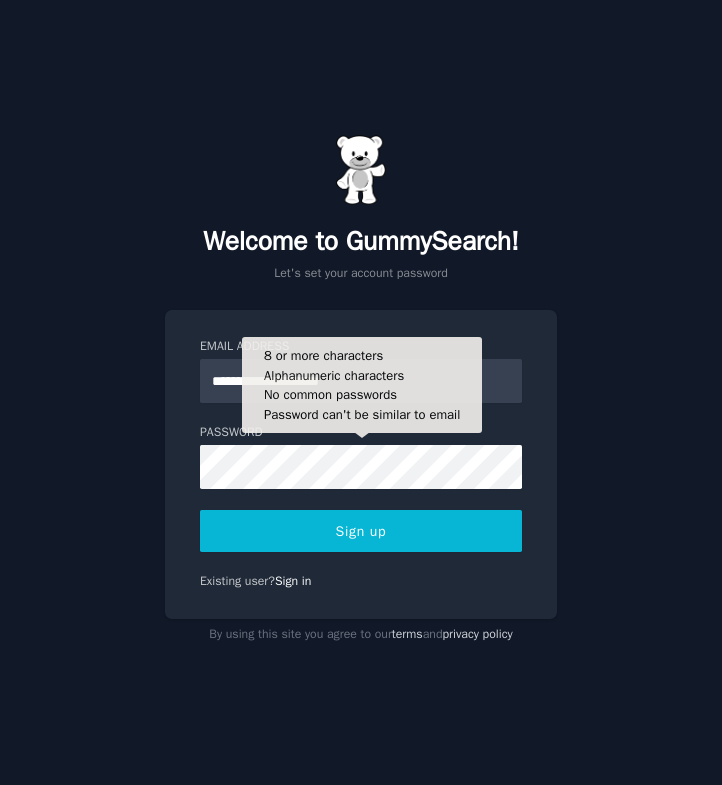 click on "Sign up" at bounding box center [361, 531] 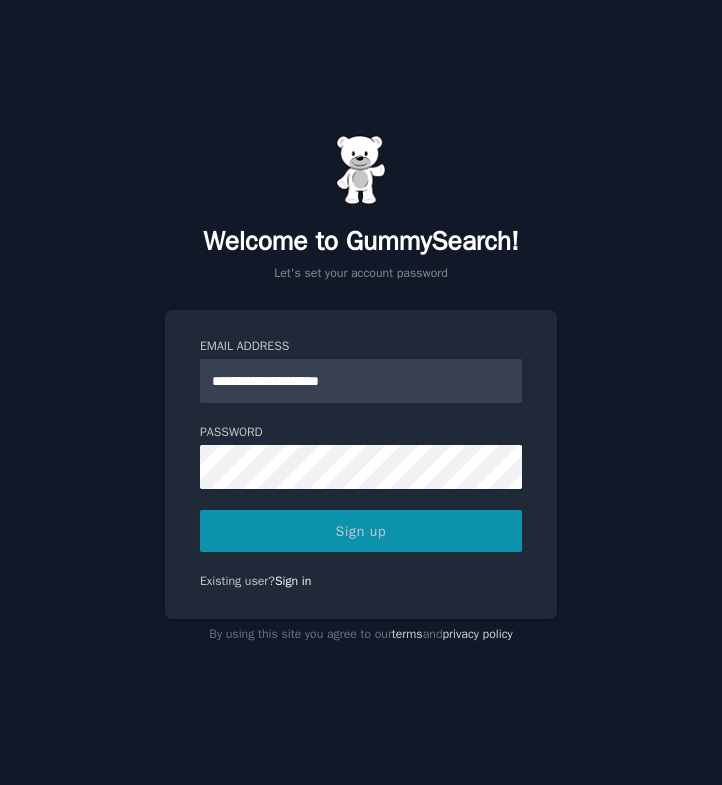 click on "Sign up" at bounding box center [361, 531] 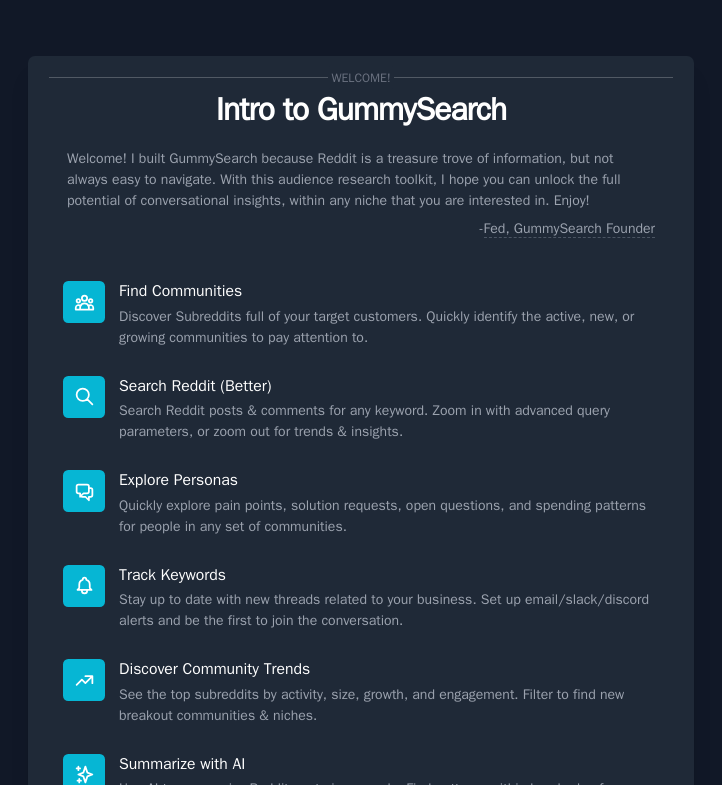 scroll, scrollTop: 0, scrollLeft: 0, axis: both 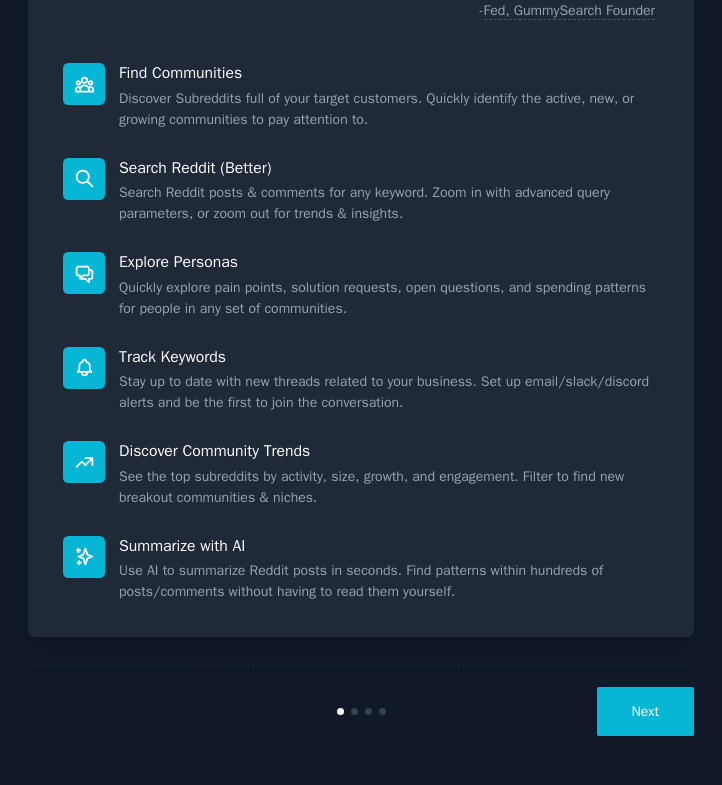 click on "Next" at bounding box center [645, 711] 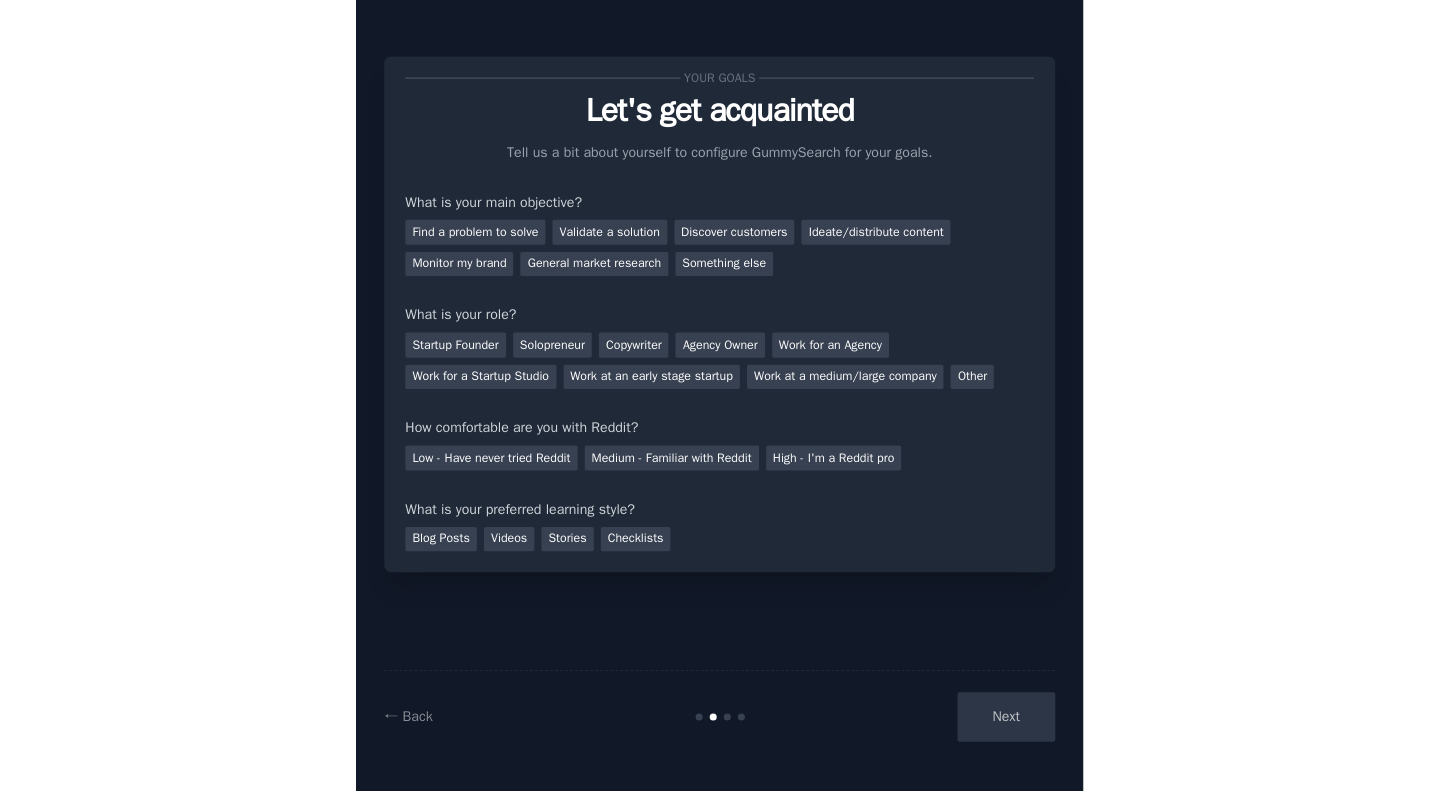 scroll, scrollTop: 0, scrollLeft: 0, axis: both 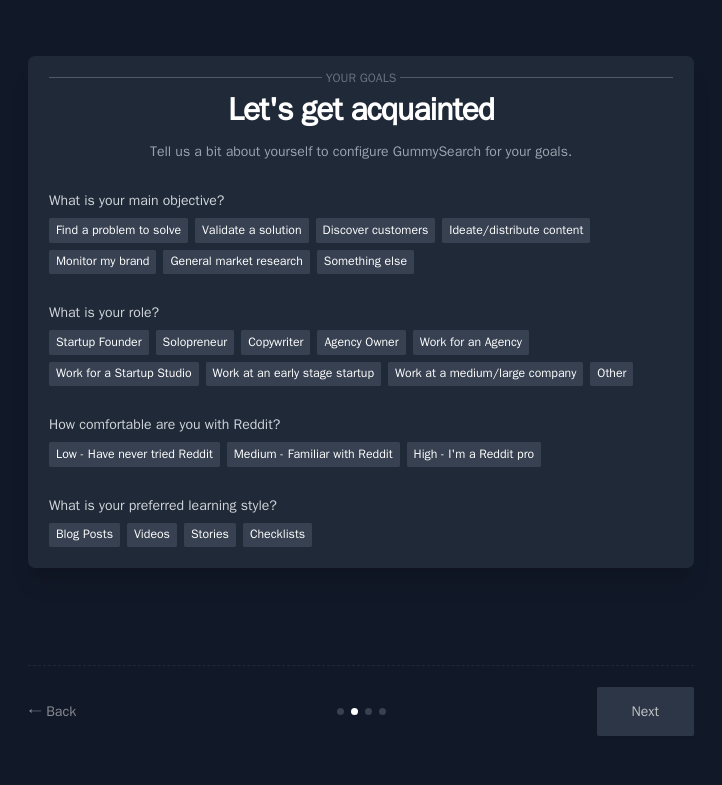 click on "Find a problem to solve" at bounding box center [118, 230] 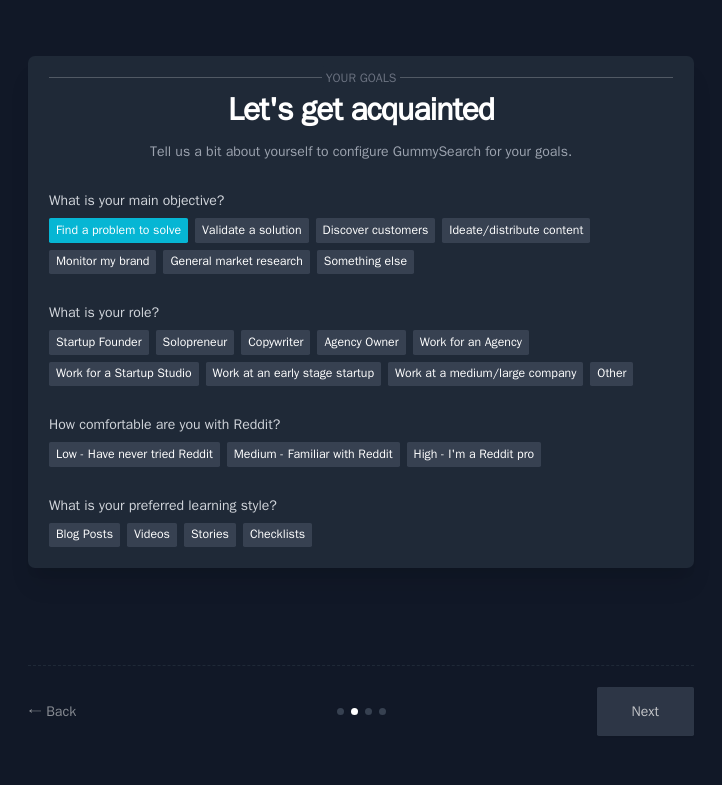 click on "Find a problem to solve Validate a solution Discover customers Ideate/distribute content Monitor my brand General market research Something else" at bounding box center (361, 242) 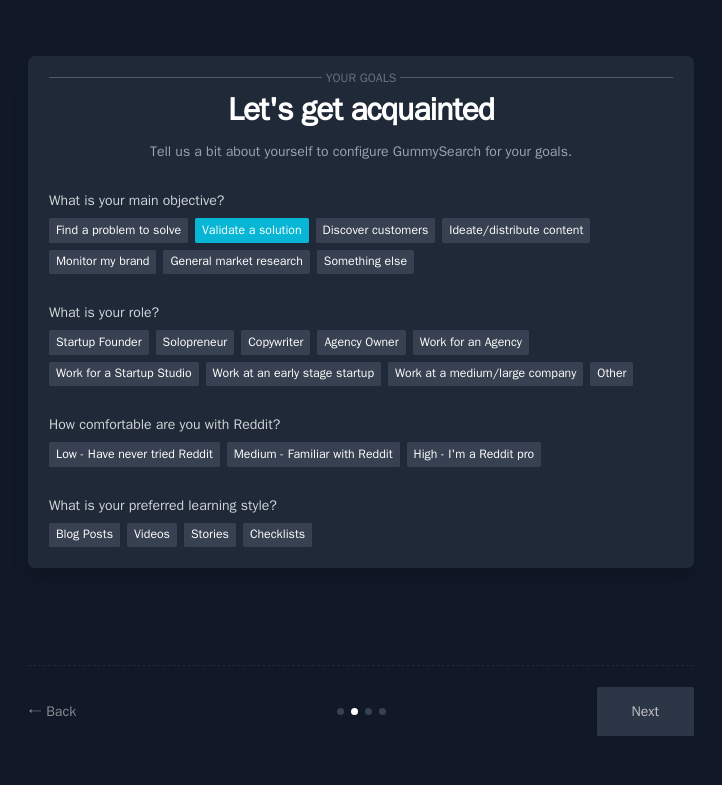 click on "Find a problem to solve" at bounding box center (118, 230) 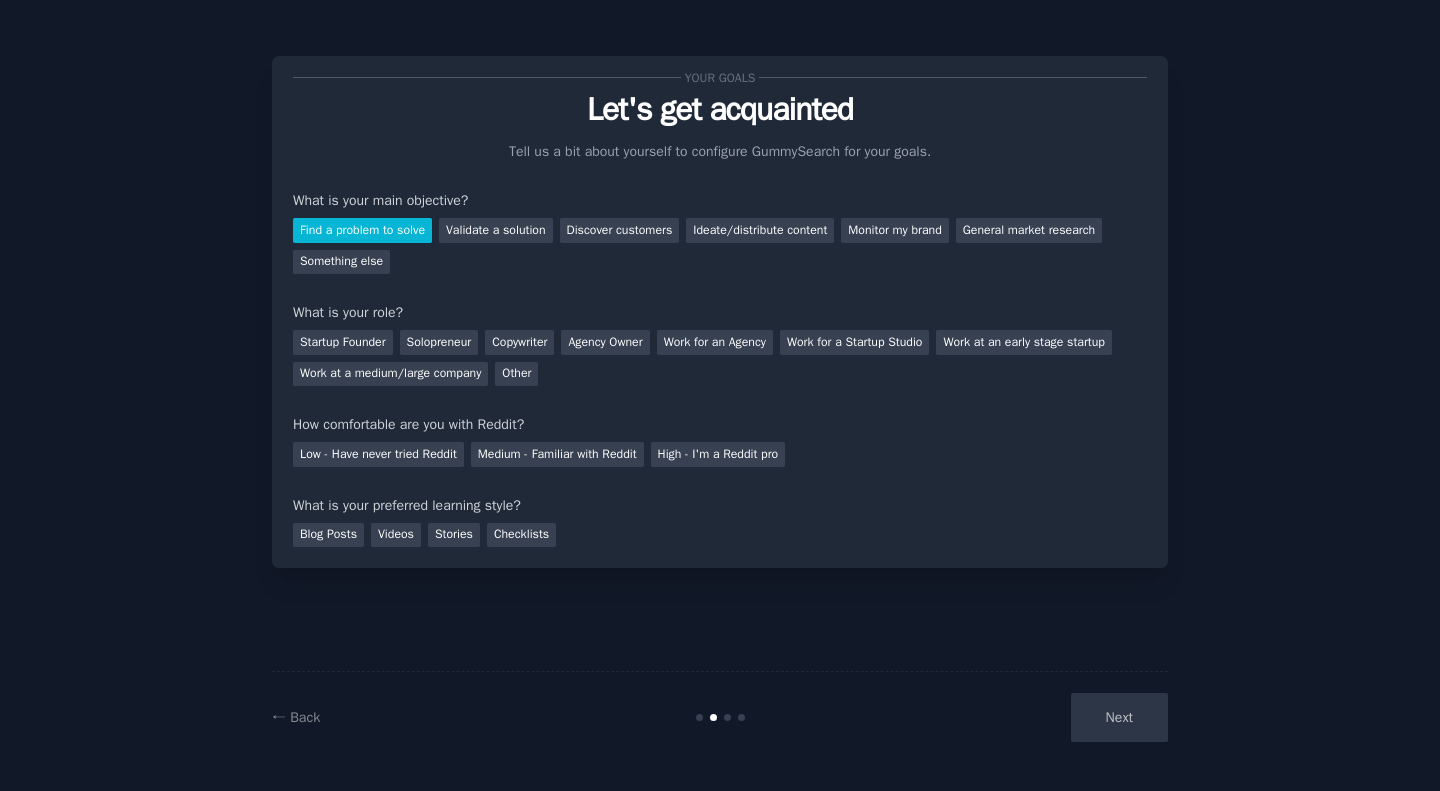 click on "Solopreneur" at bounding box center (439, 342) 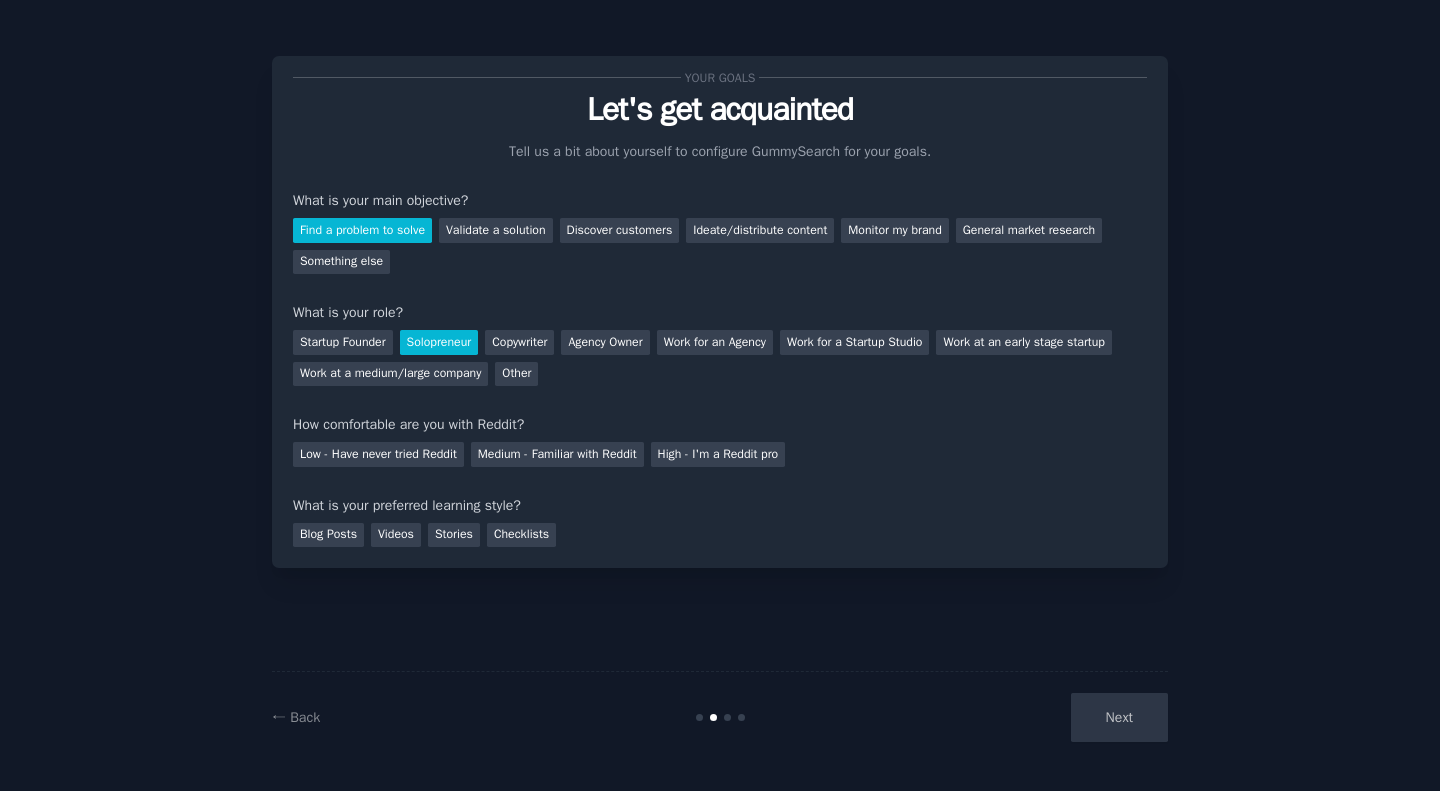 click on "Solopreneur" at bounding box center (439, 342) 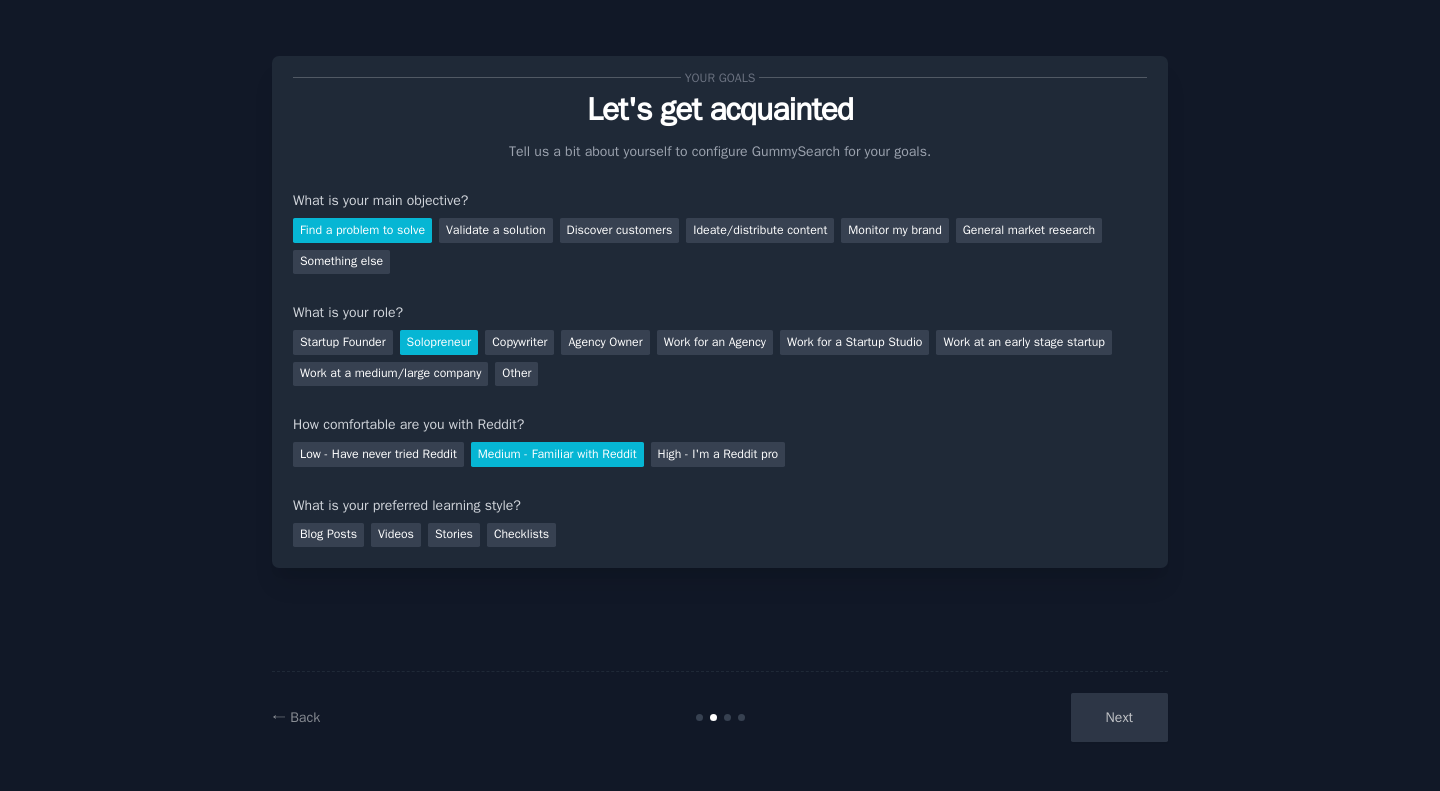 click on "Checklists" at bounding box center (521, 535) 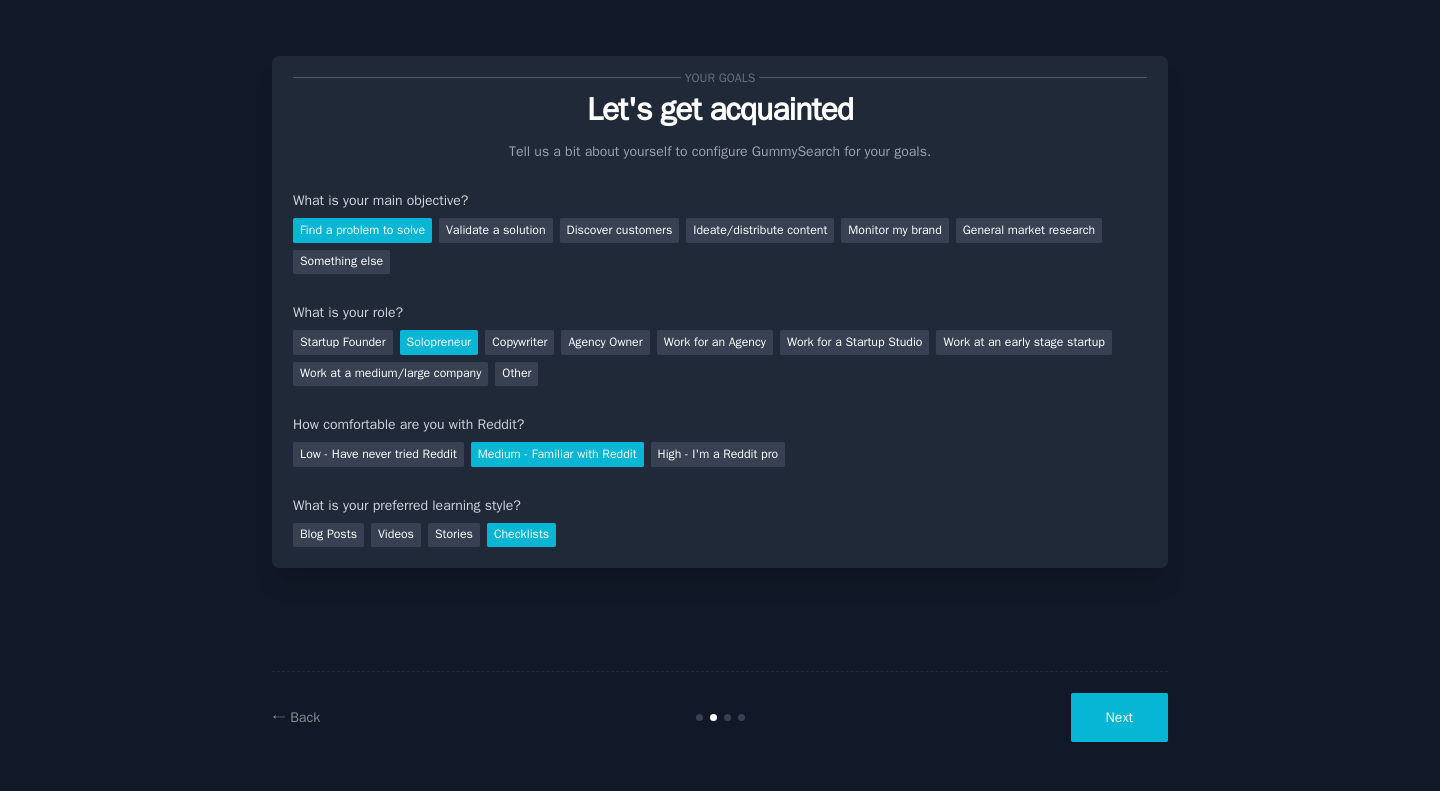 click on "Next" at bounding box center (1119, 717) 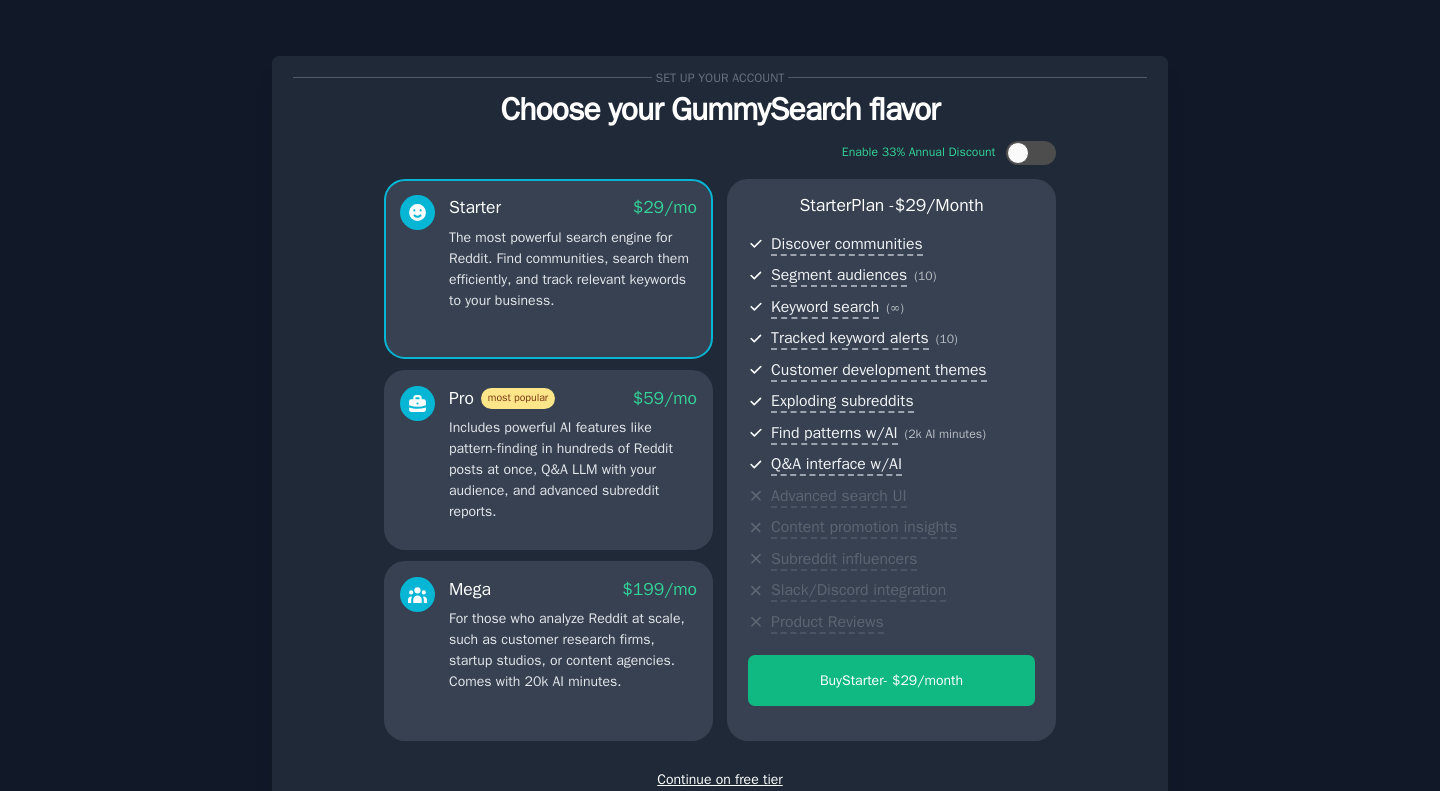 scroll, scrollTop: 140, scrollLeft: 0, axis: vertical 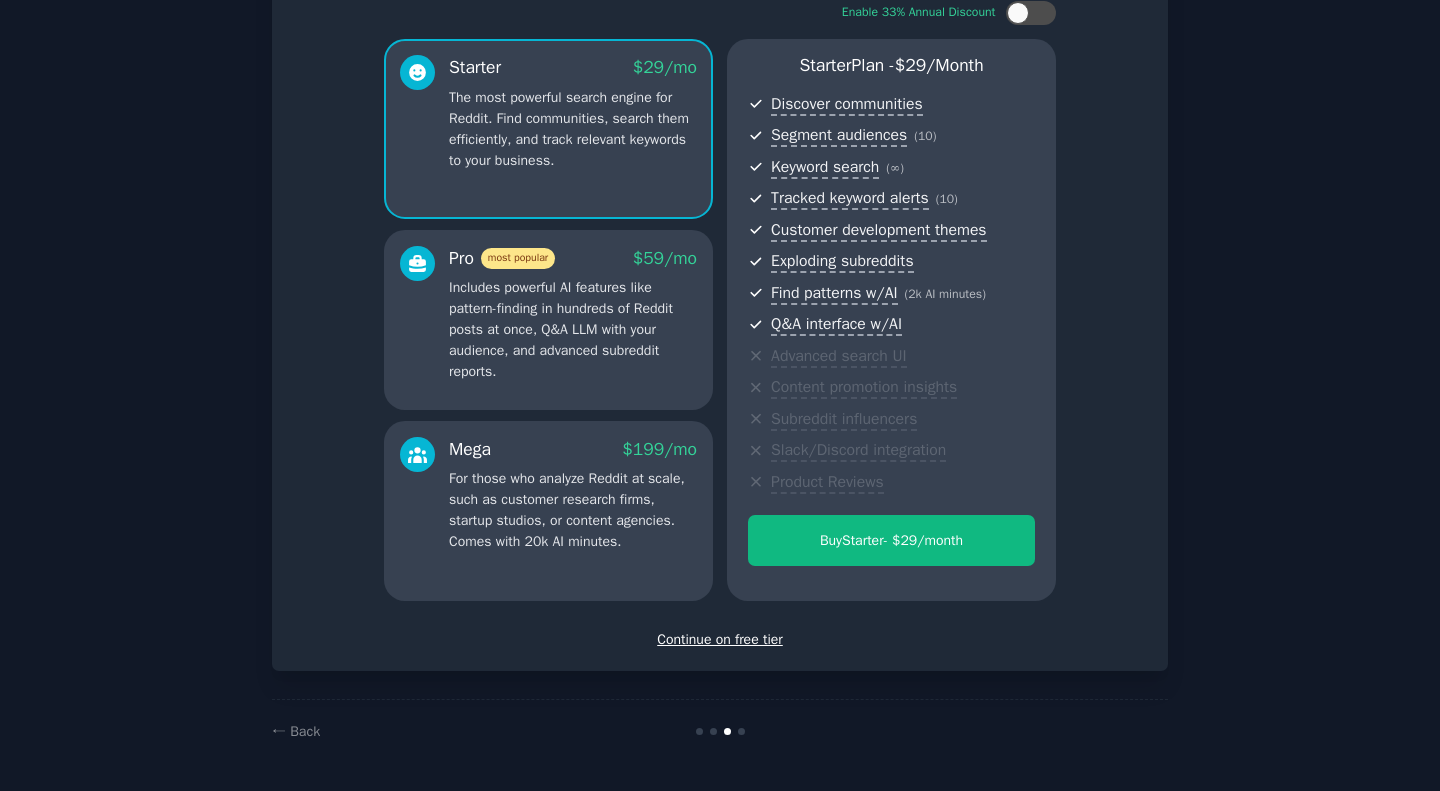 click on "Set up your account Choose your GummySearch flavor Enable 33% Annual Discount Starter $ 29 /mo The most powerful search engine for Reddit. Find communities, search them efficiently, and track relevant keywords to your business. Pro most popular $ 59 /mo Includes powerful AI features like pattern-finding in hundreds of Reddit posts at once, Q&A LLM with your audience, and advanced subreddit reports. Mega $ 199 /mo For those who analyze Reddit at scale, such as customer research firms, startup studios, or content agencies. Comes with 20k AI minutes. Starter  Plan -  $ 29 /month Discover communities Segment audiences ( 10 ) Keyword search ( ∞ ) Tracked keyword alerts ( 10 ) Customer development themes Exploding subreddits Find patterns w/AI ( 2k AI minutes ) Q&A interface w/AI Advanced search UI Content promotion insights Subreddit influencers Slack/Discord integration Product Reviews Buy  Starter  - $ 29 /month Continue on free tier" at bounding box center (720, 293) 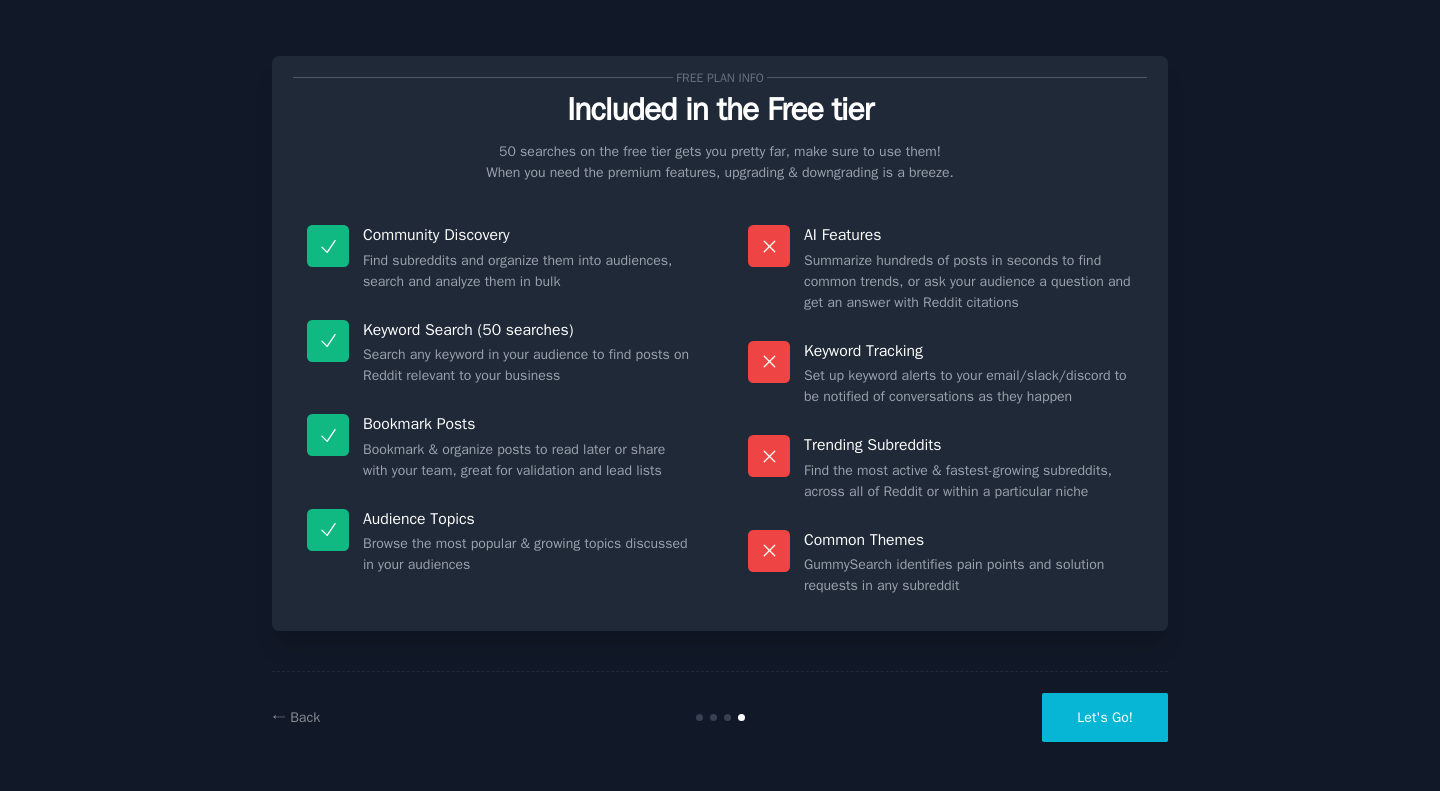 click on "Let's Go!" at bounding box center [1105, 717] 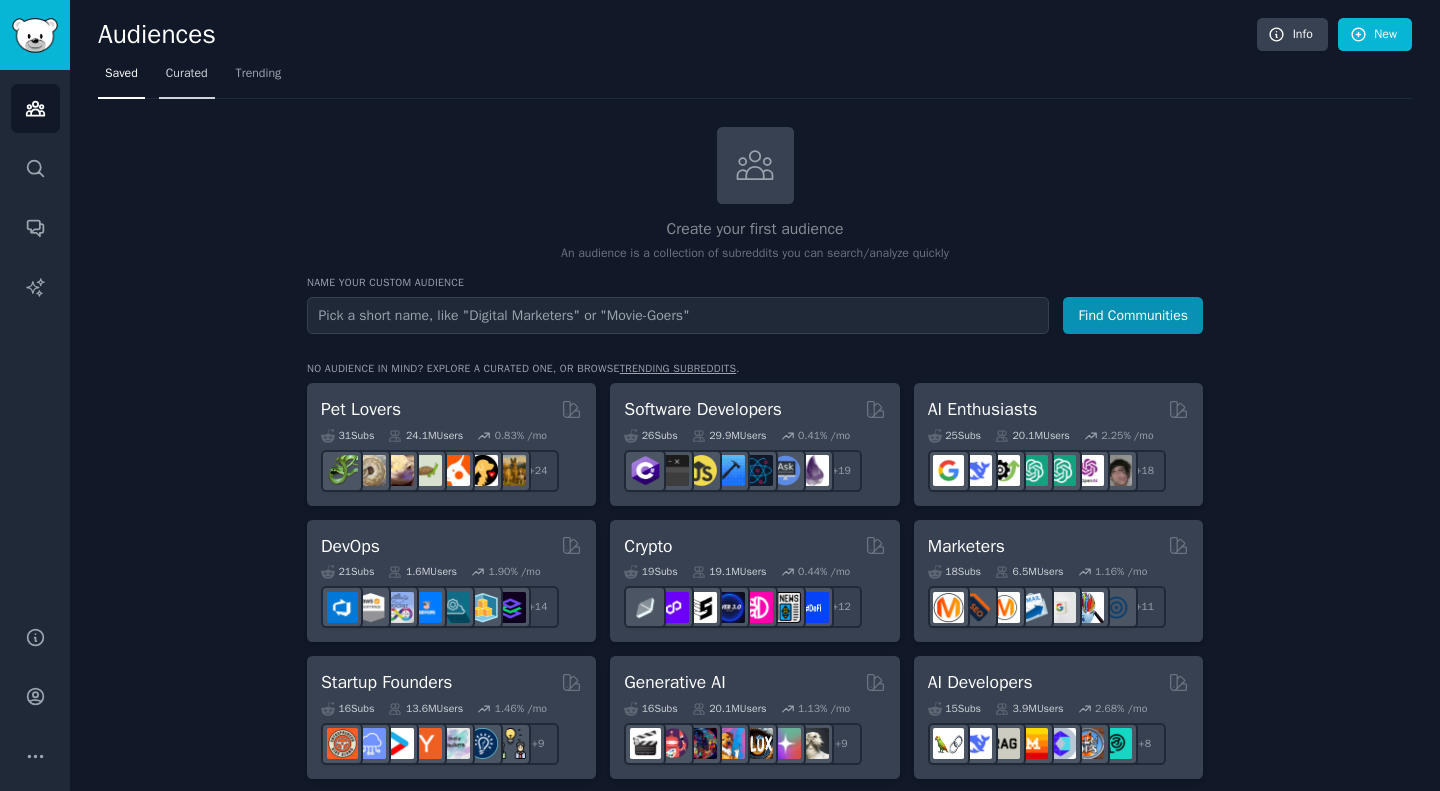 click on "Curated" at bounding box center (187, 78) 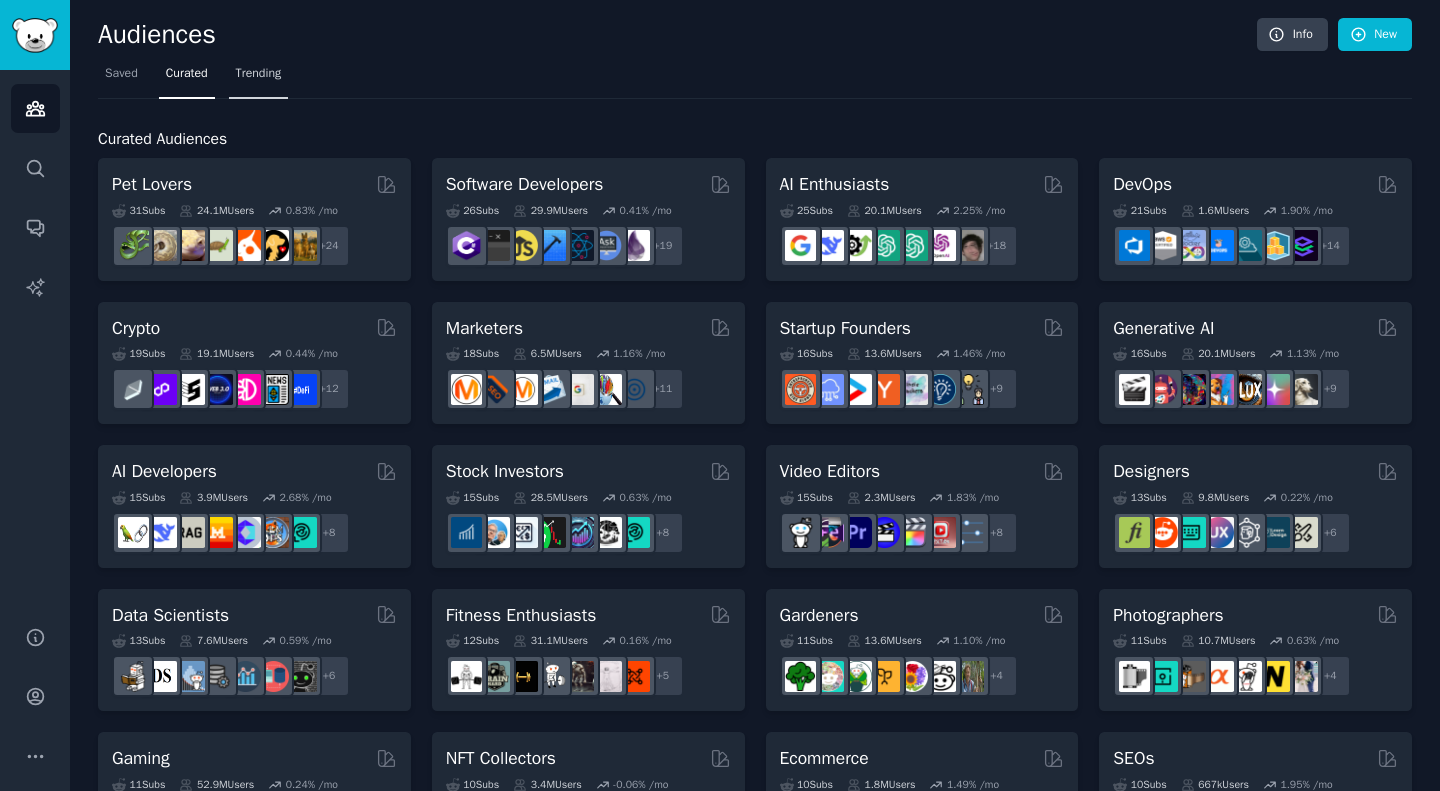 click on "Trending" at bounding box center [259, 74] 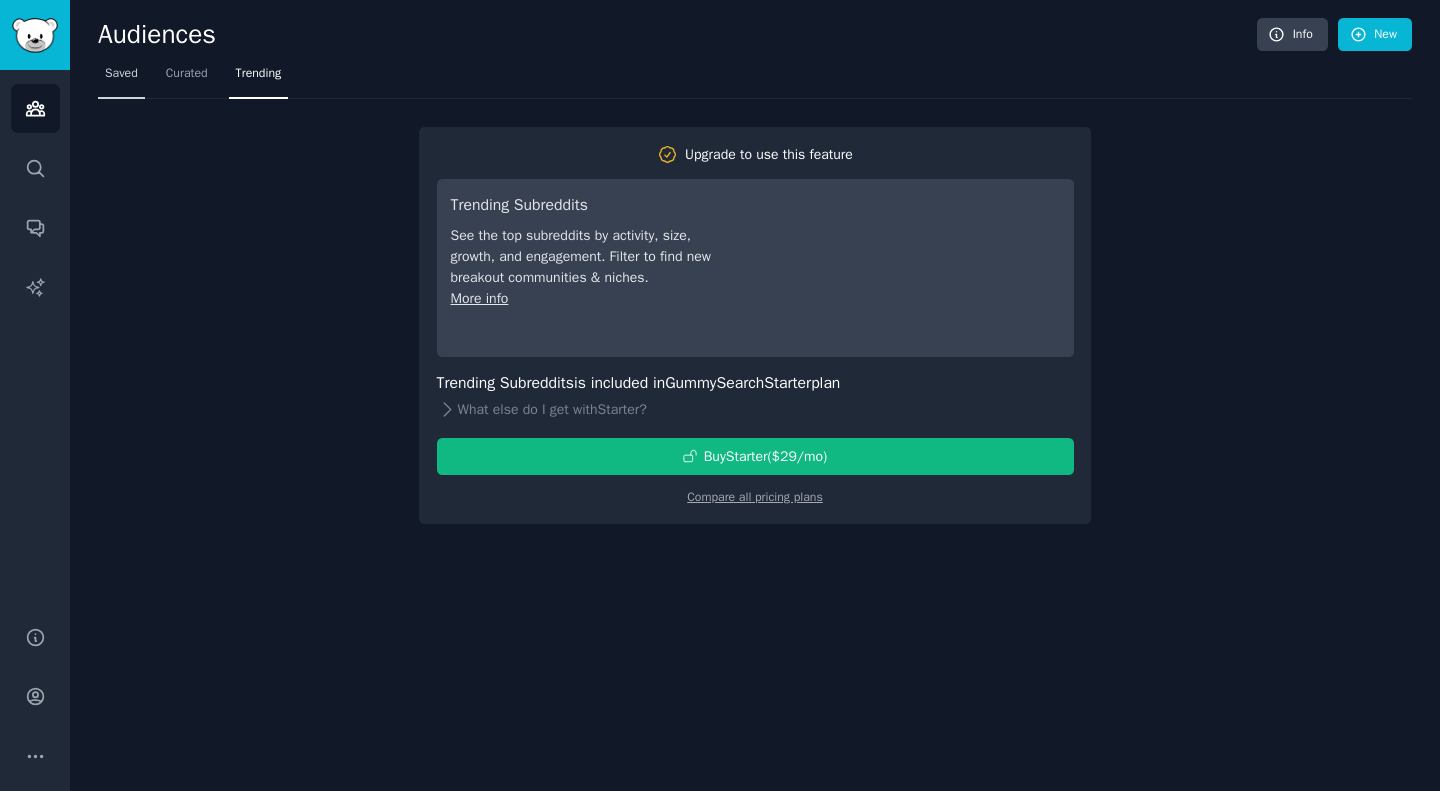 click on "Saved" at bounding box center [121, 74] 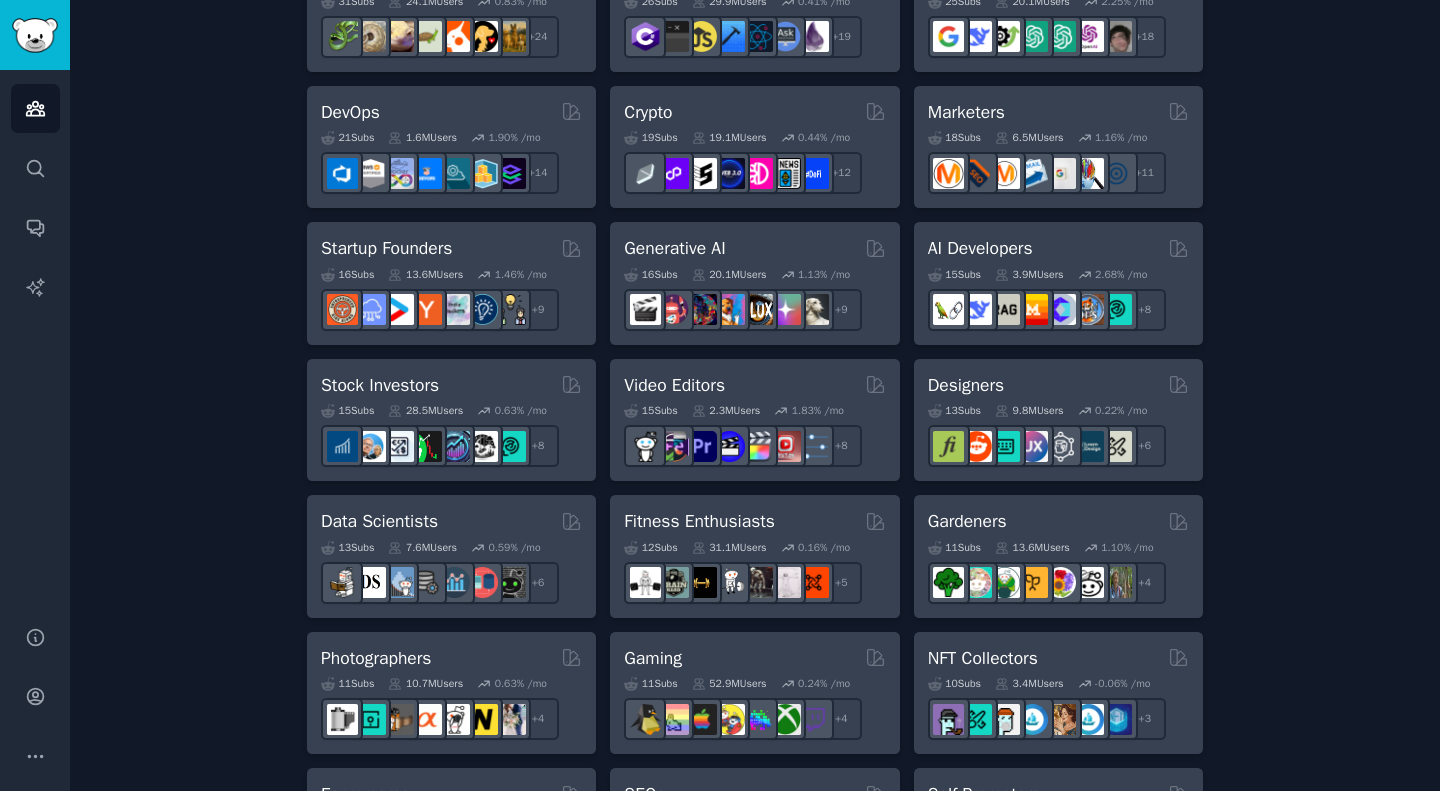 scroll, scrollTop: 0, scrollLeft: 0, axis: both 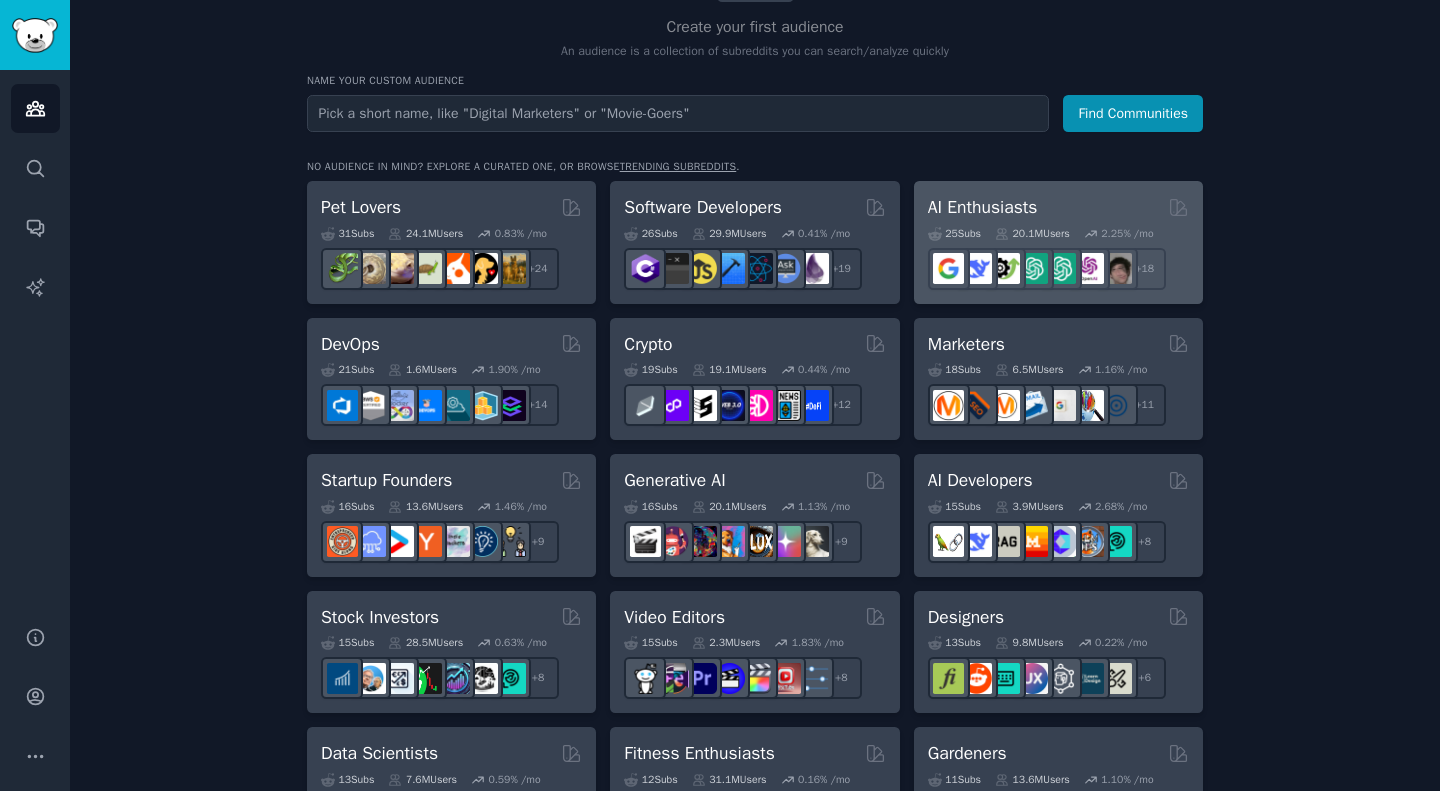 click on "25  Sub s 20.1M  Users 2.25 % /mo r/AItoolsCatalog + 18" at bounding box center (1058, 255) 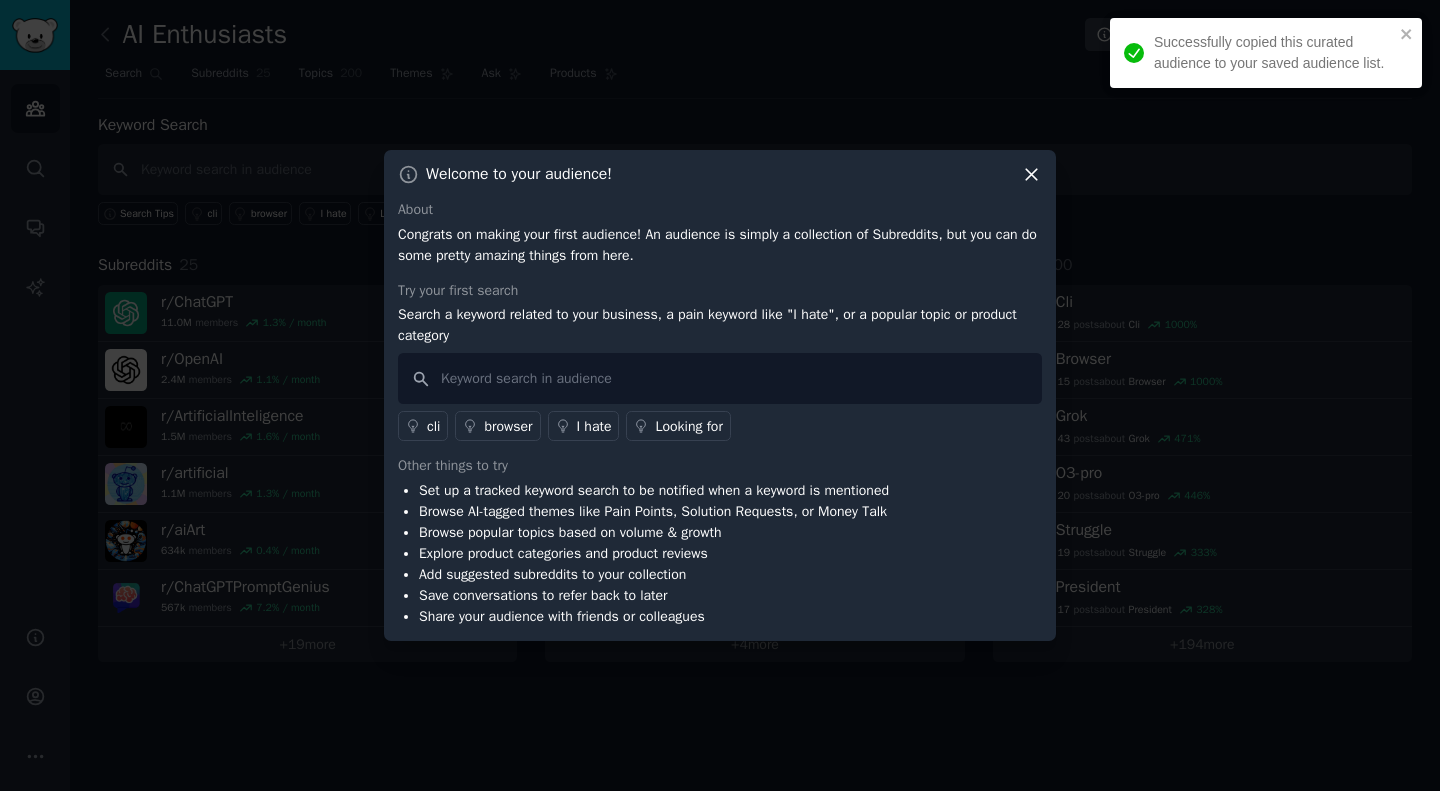 click 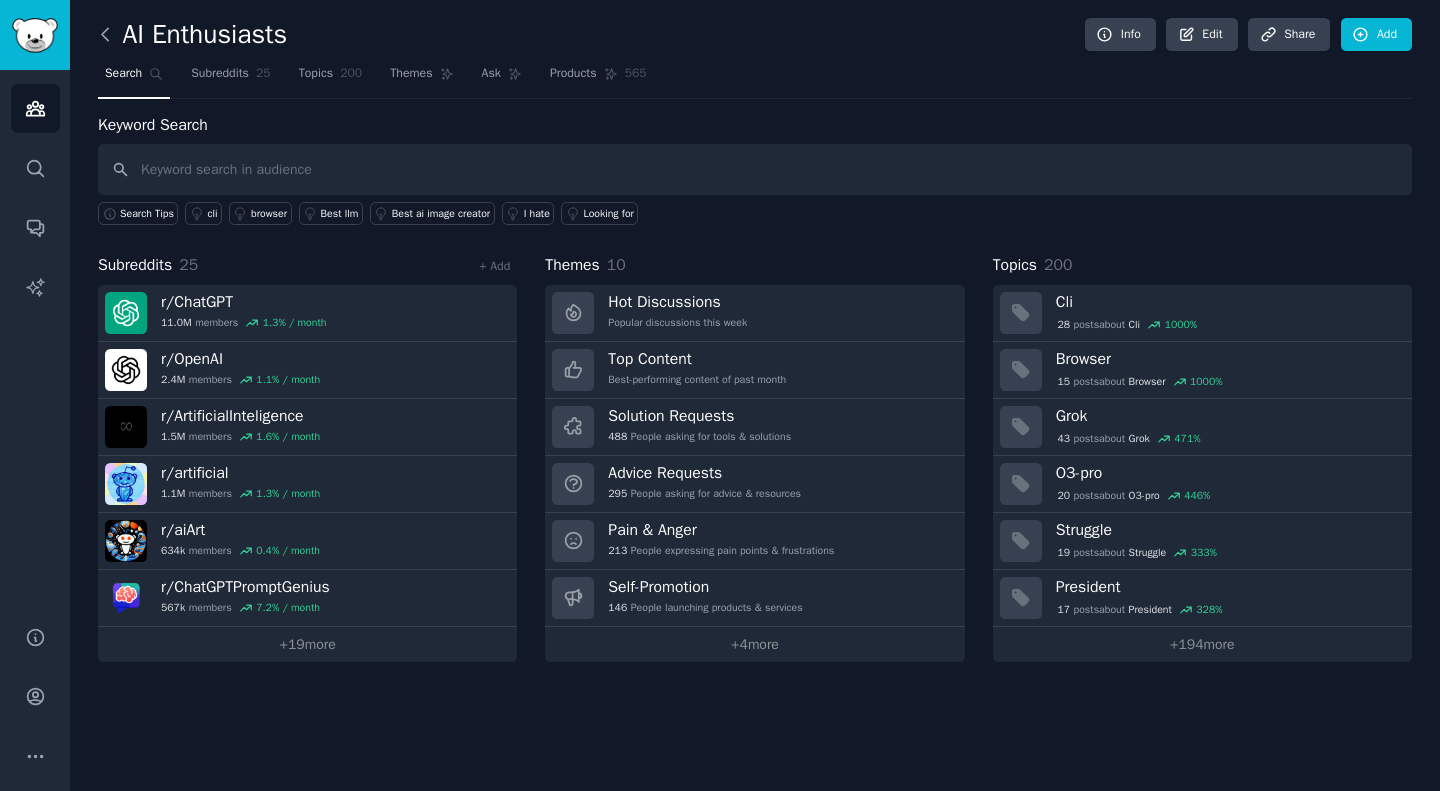 click 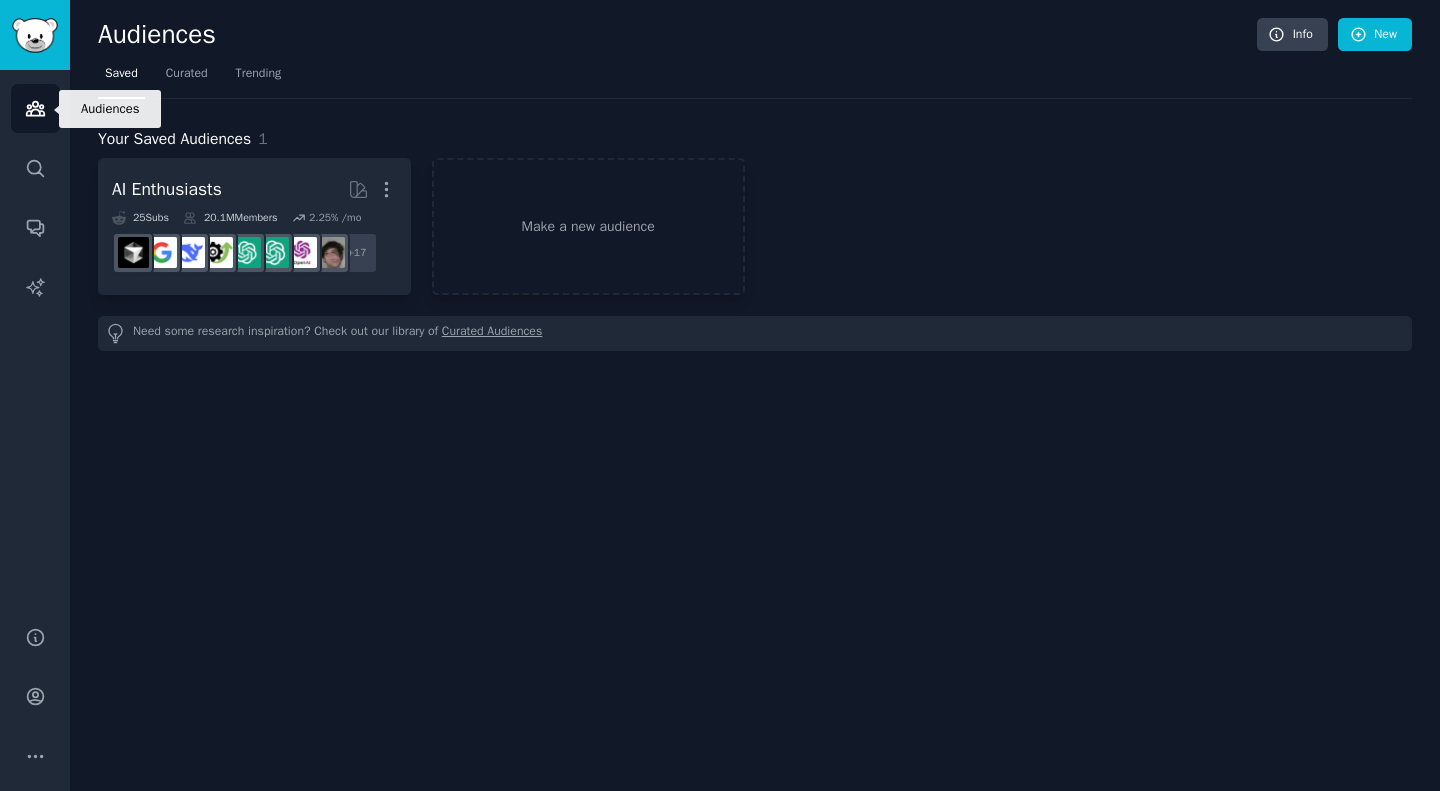 click 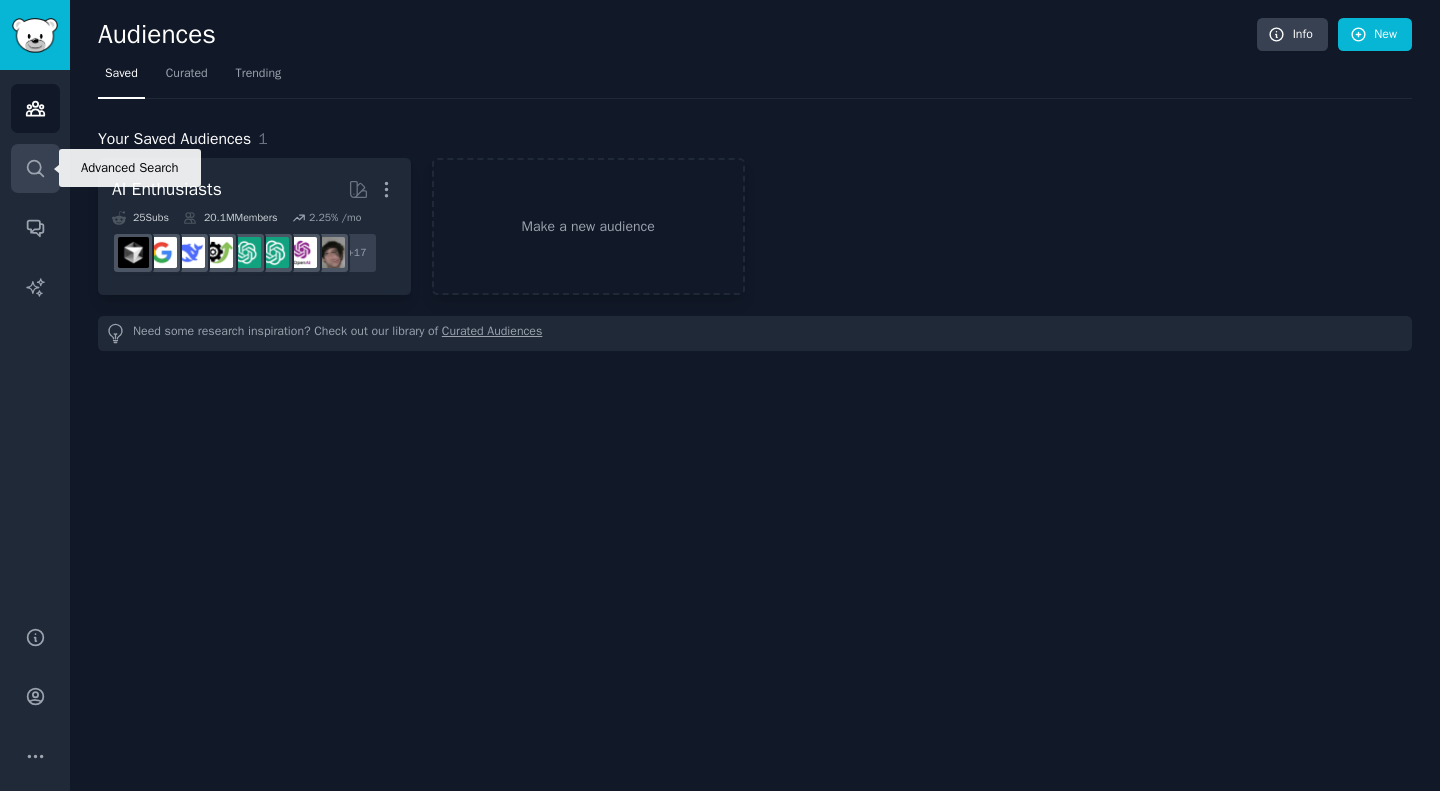 click on "Search" at bounding box center (35, 168) 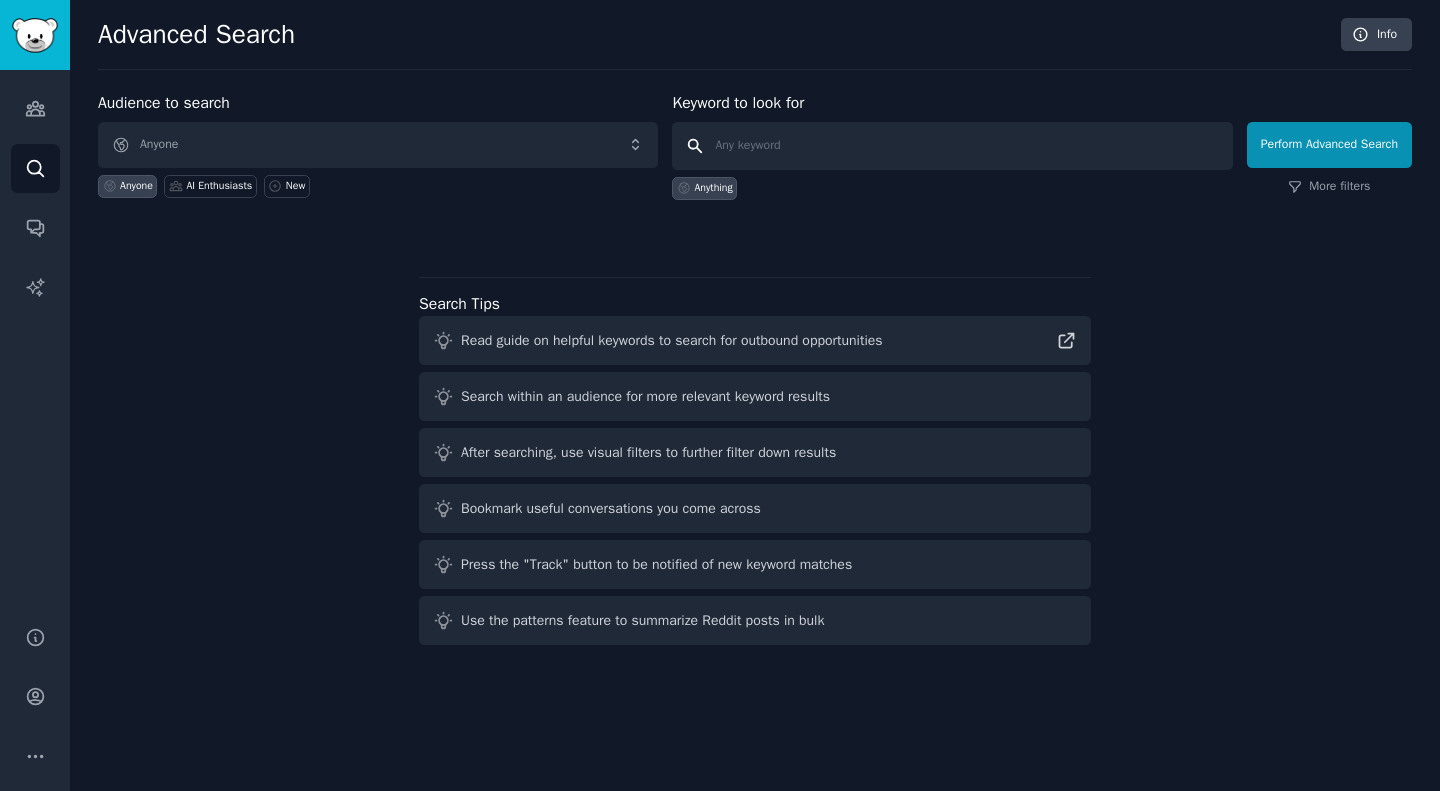 click at bounding box center (952, 146) 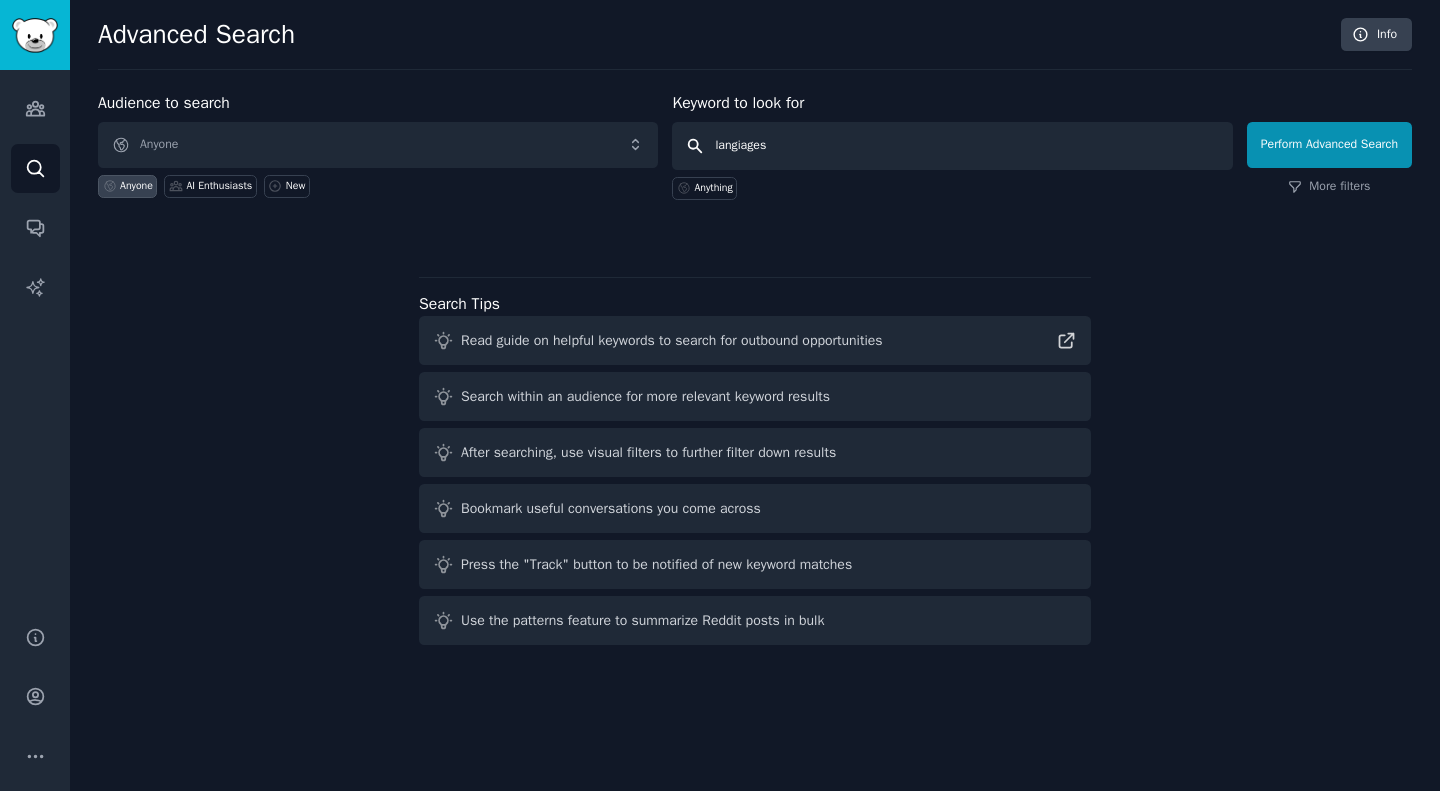 type on "langiages" 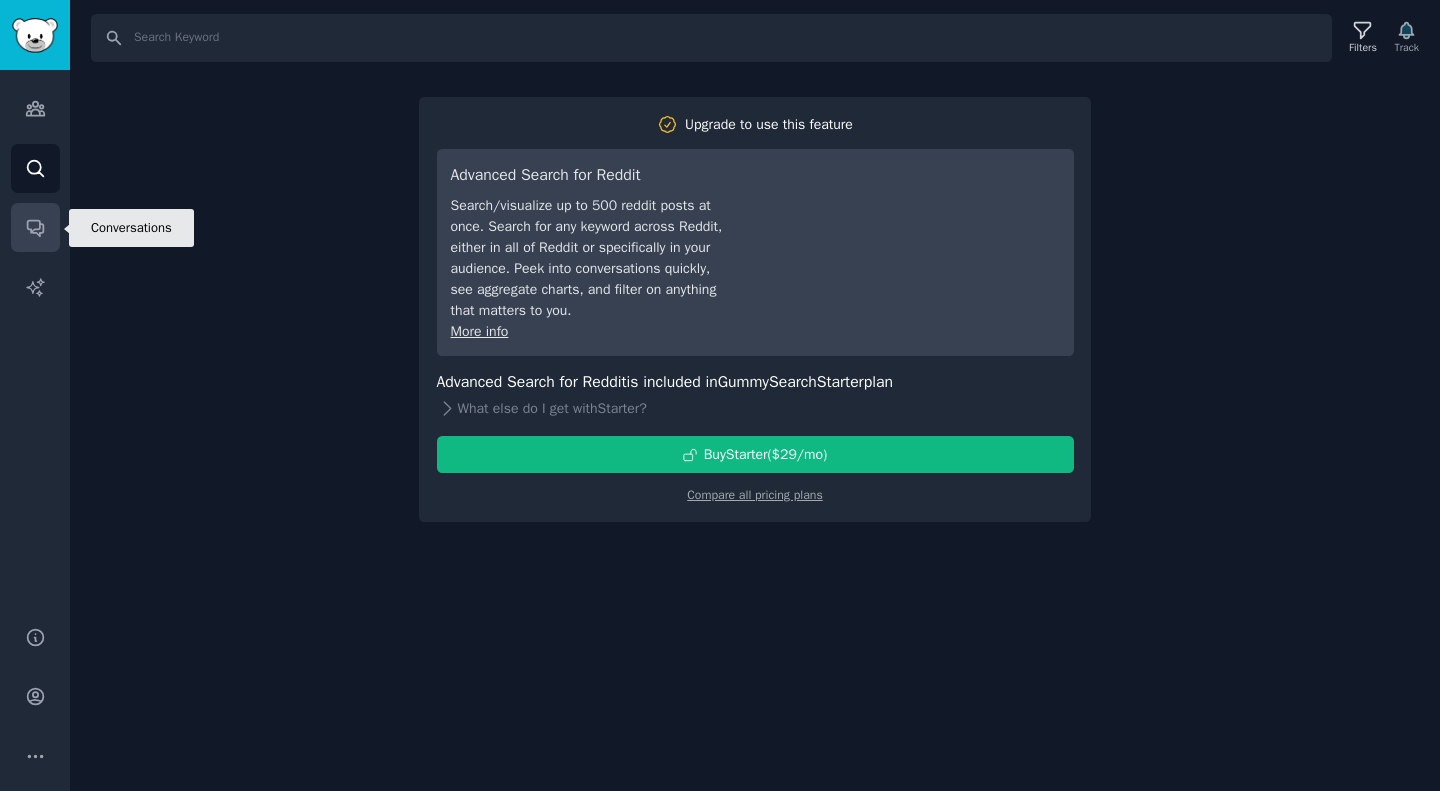 click on "Conversations" at bounding box center [35, 227] 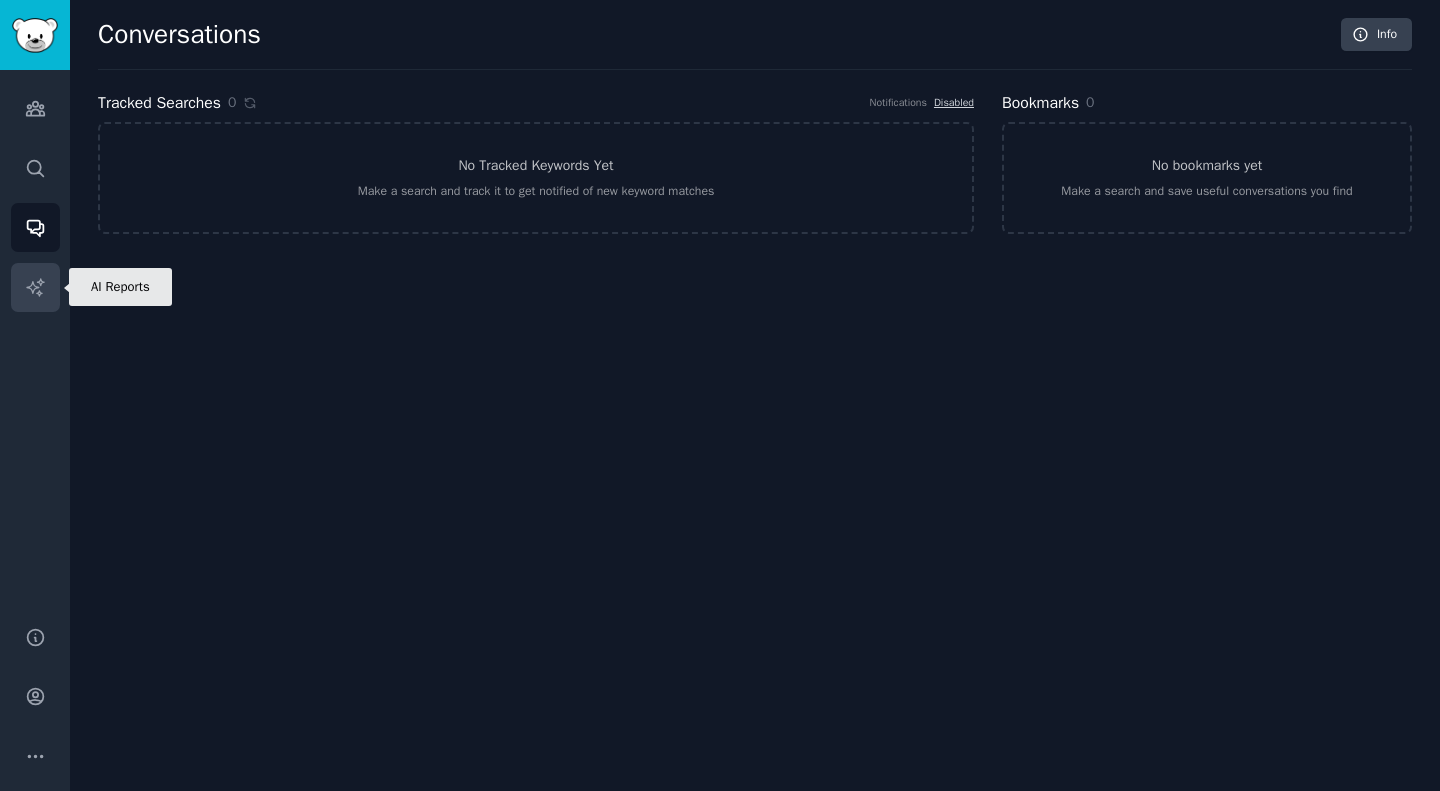 click on "AI Reports" at bounding box center [35, 287] 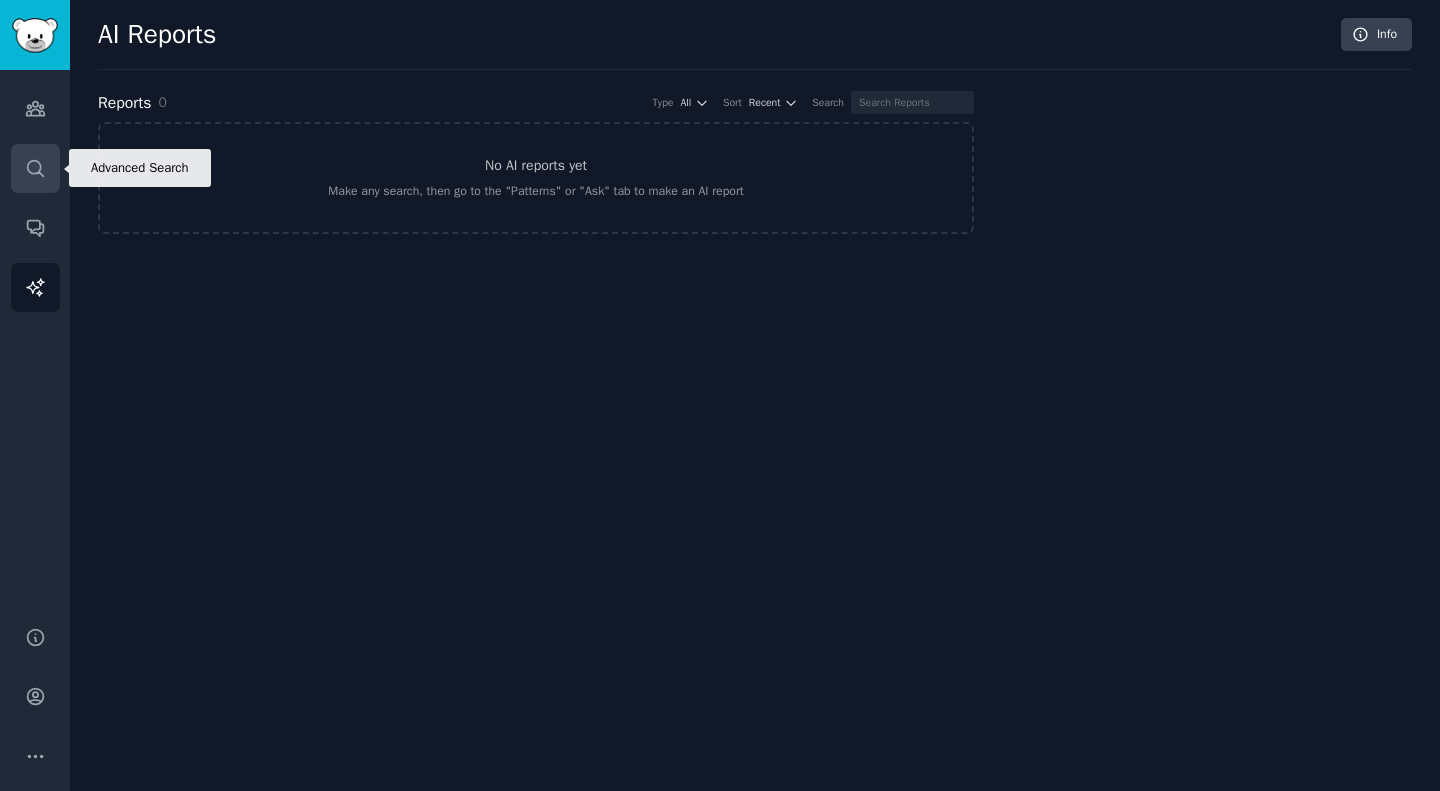 click on "Search" at bounding box center (35, 168) 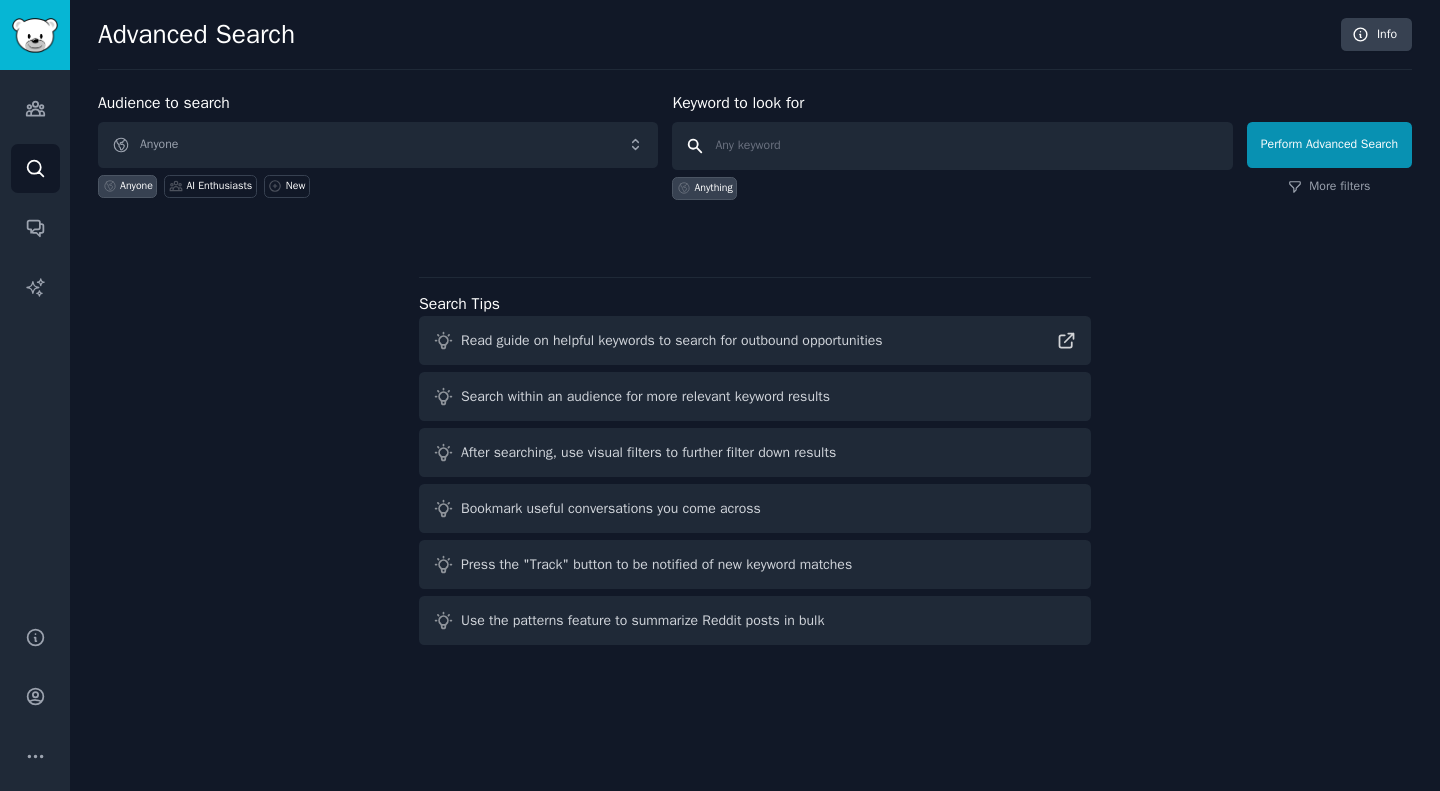 click at bounding box center (952, 146) 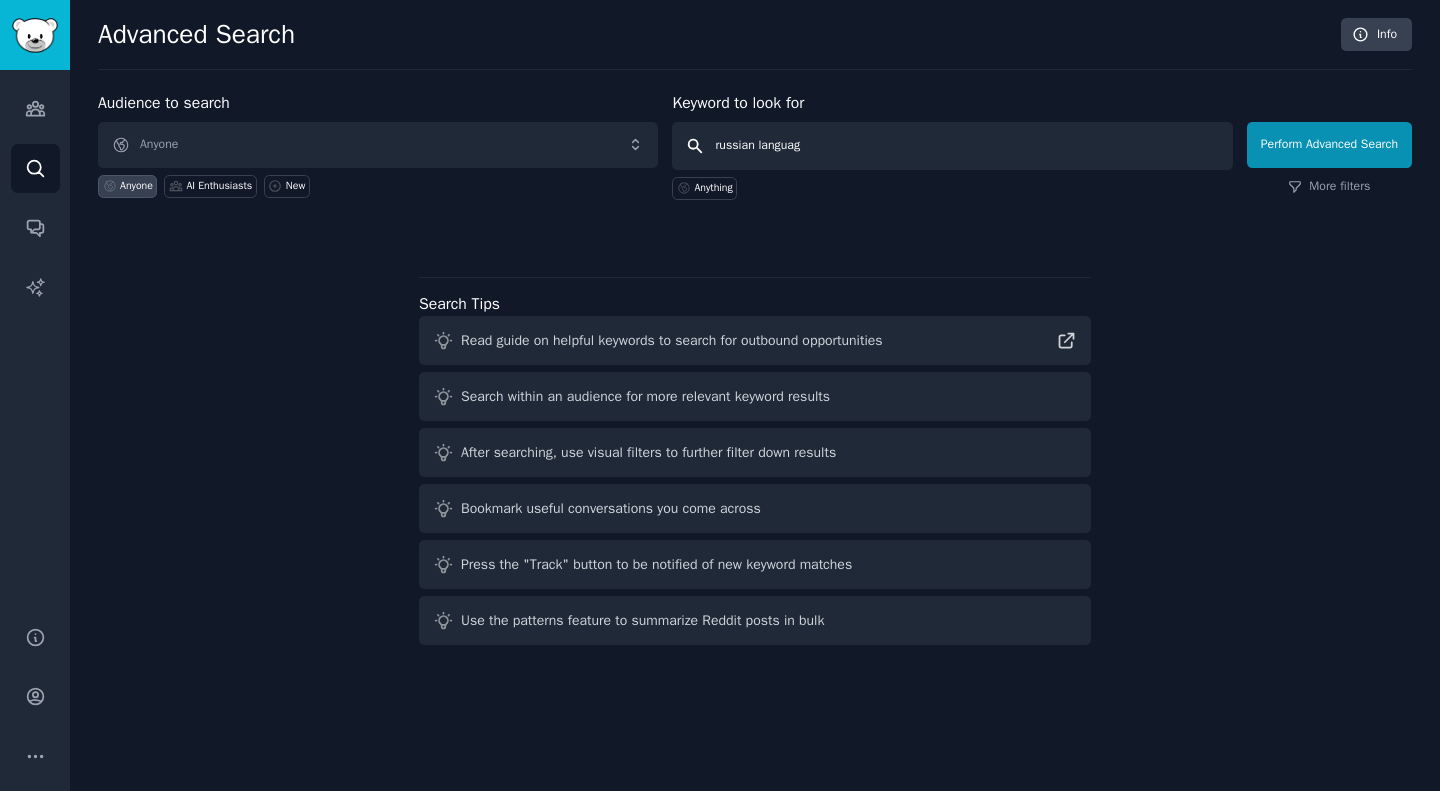 type on "russian language" 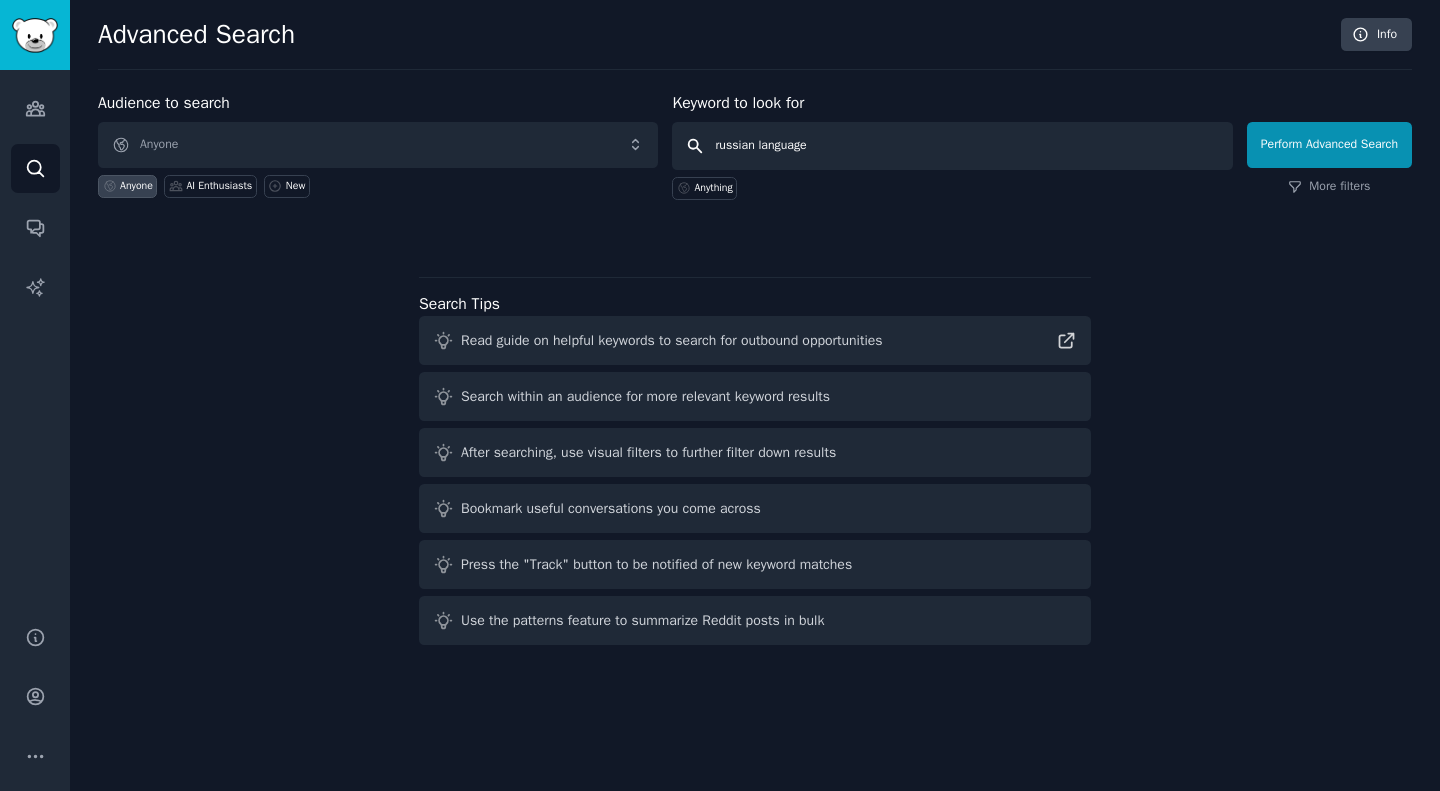 click on "Perform Advanced Search" at bounding box center (1329, 145) 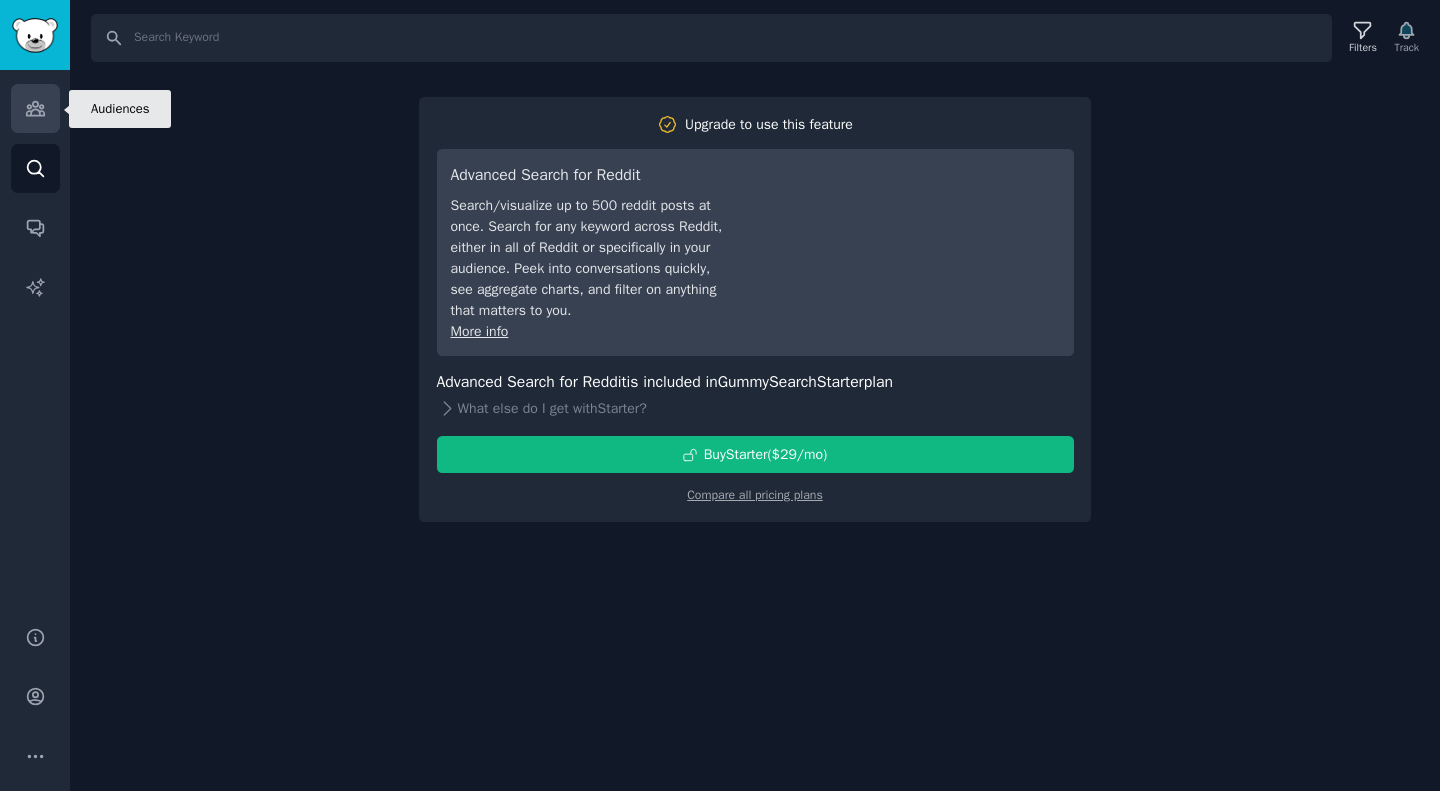 click on "Audiences" at bounding box center (35, 108) 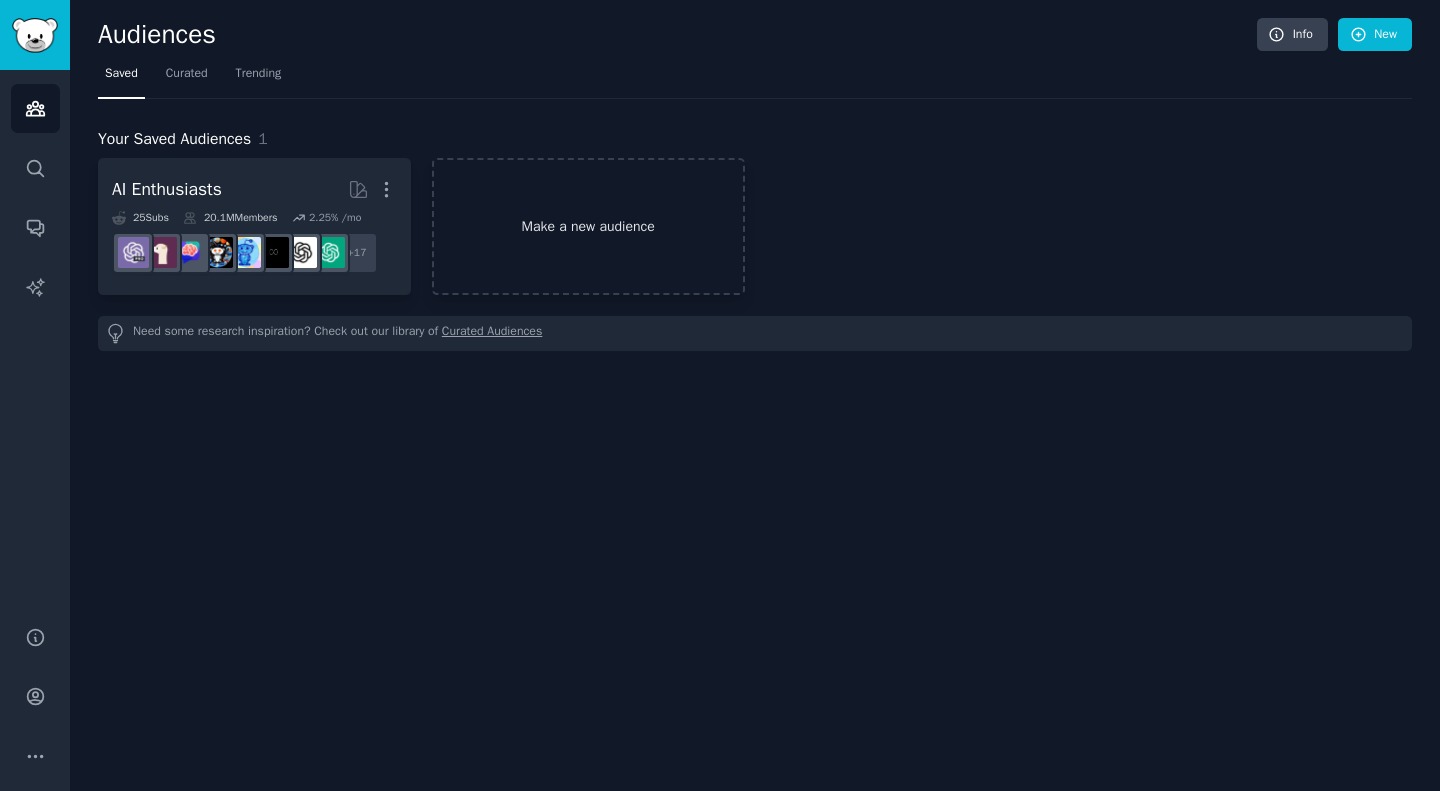 click on "Make a new audience" at bounding box center [588, 226] 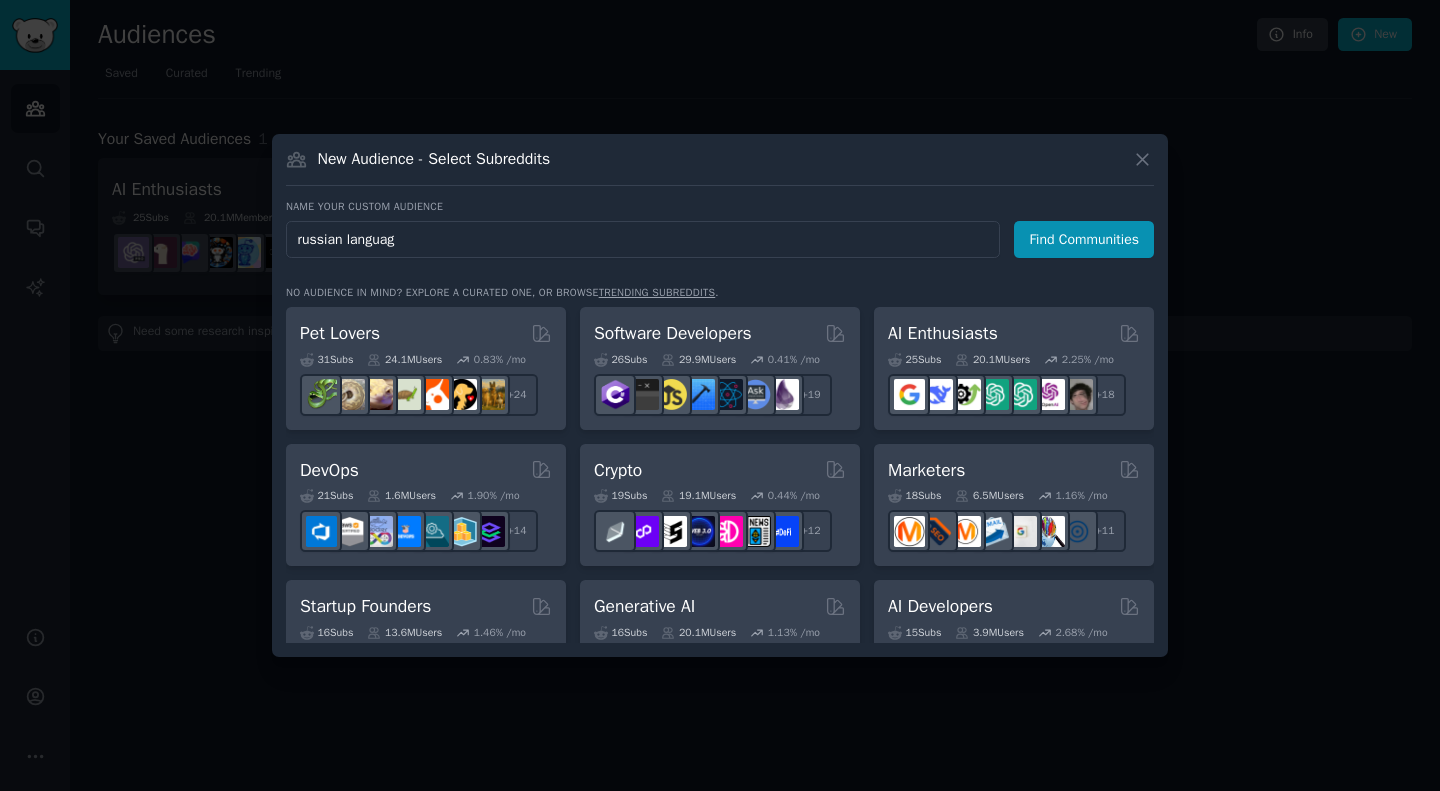 type on "russian language" 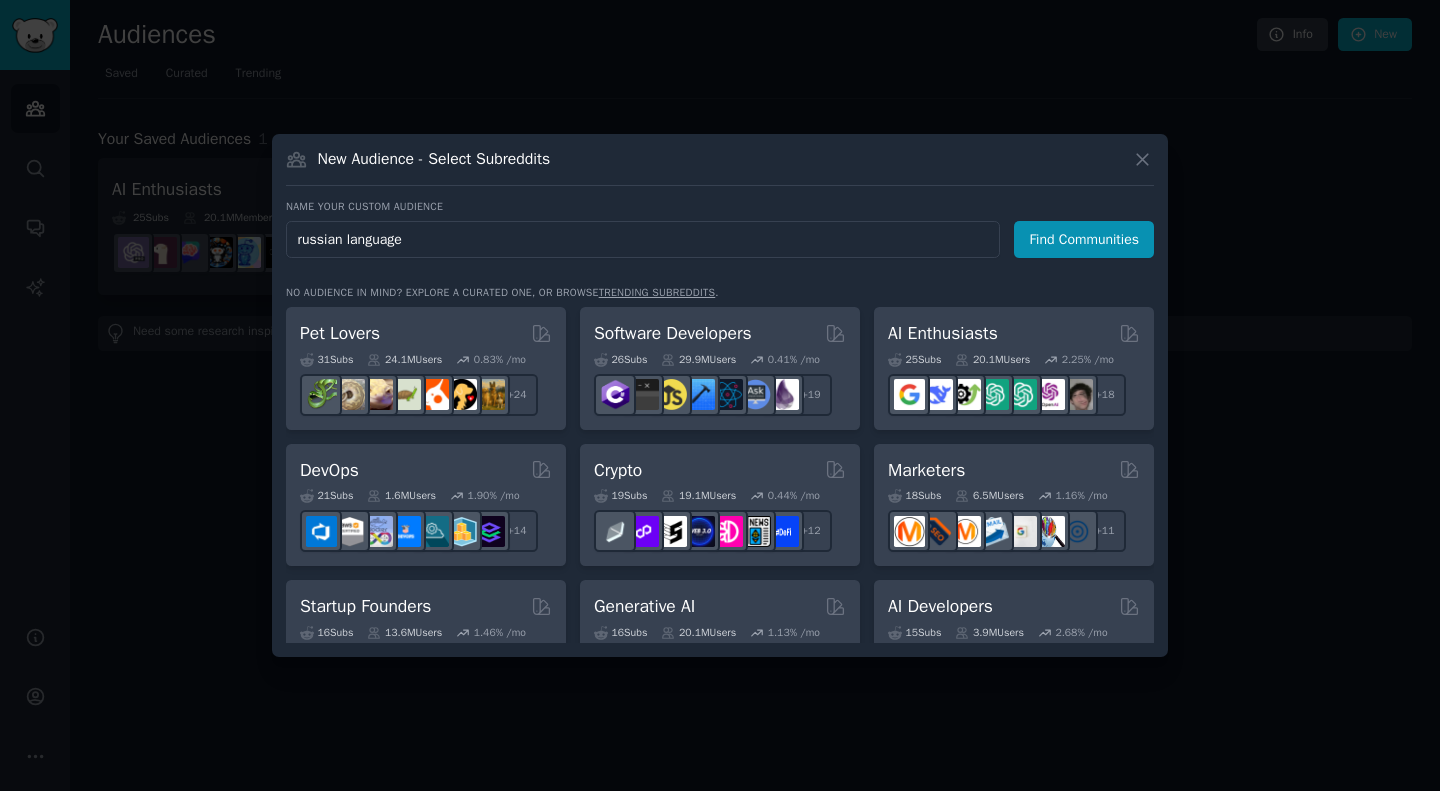 click on "Find Communities" at bounding box center [1084, 239] 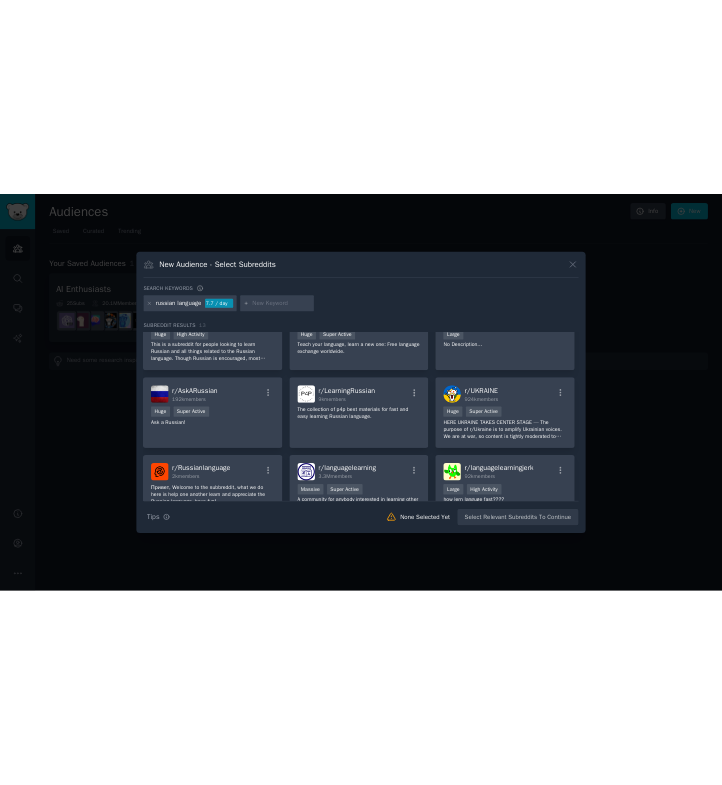 scroll, scrollTop: 0, scrollLeft: 0, axis: both 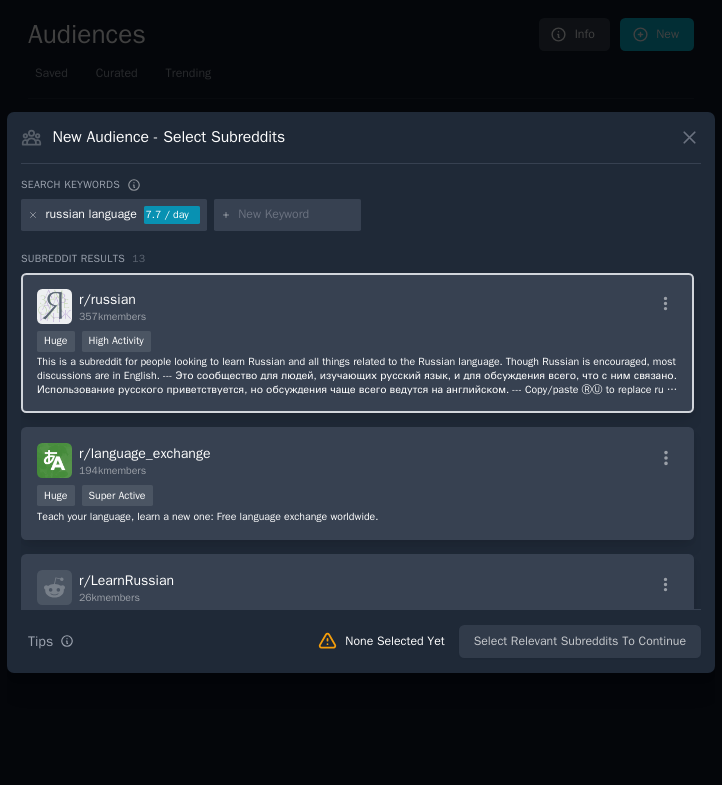 click on "This is a subreddit for people looking to learn Russian and all things related to the Russian language. Though Russian is encouraged, most discussions are in English.
---
Это сообщество для людей, изучающих русский язык, и для обсуждения всего, что с ним связано. Использование русского приветствуется, но обсуждения чаще всего ведутся на английском.
---
Copy/paste ⓇⓊ to replace ru in URLs to avoid shadow deletion." at bounding box center [357, 376] 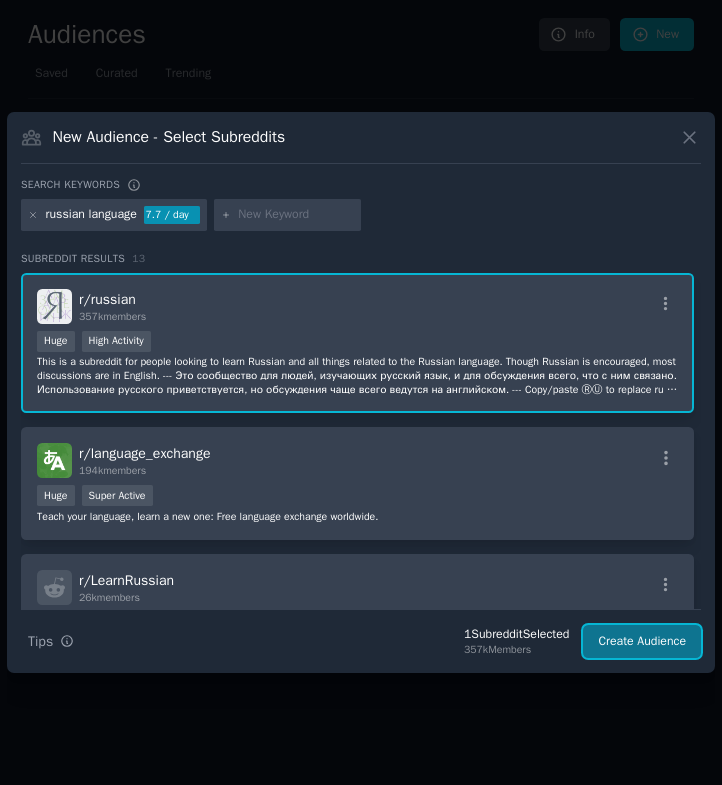 click on "Create Audience" at bounding box center [642, 642] 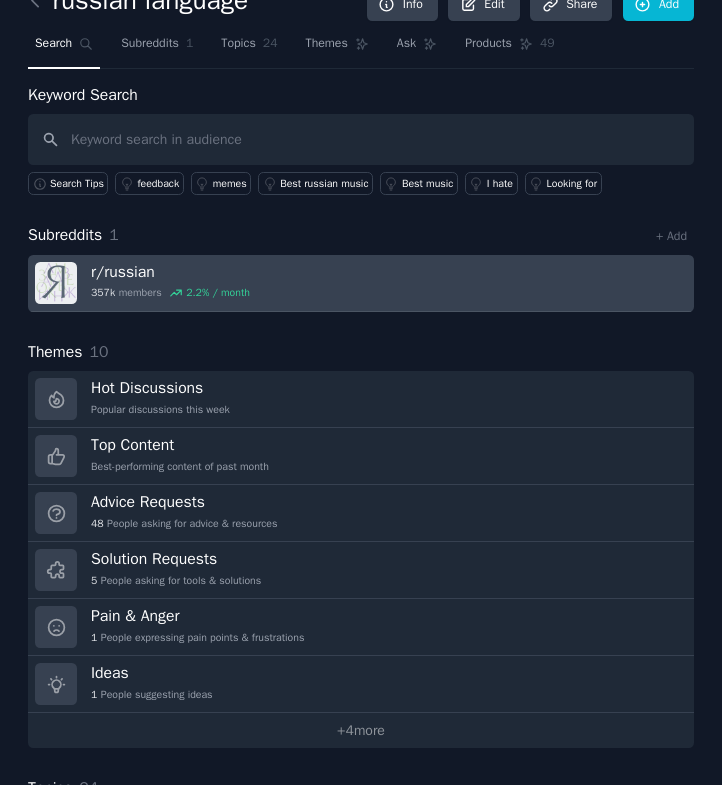scroll, scrollTop: 0, scrollLeft: 0, axis: both 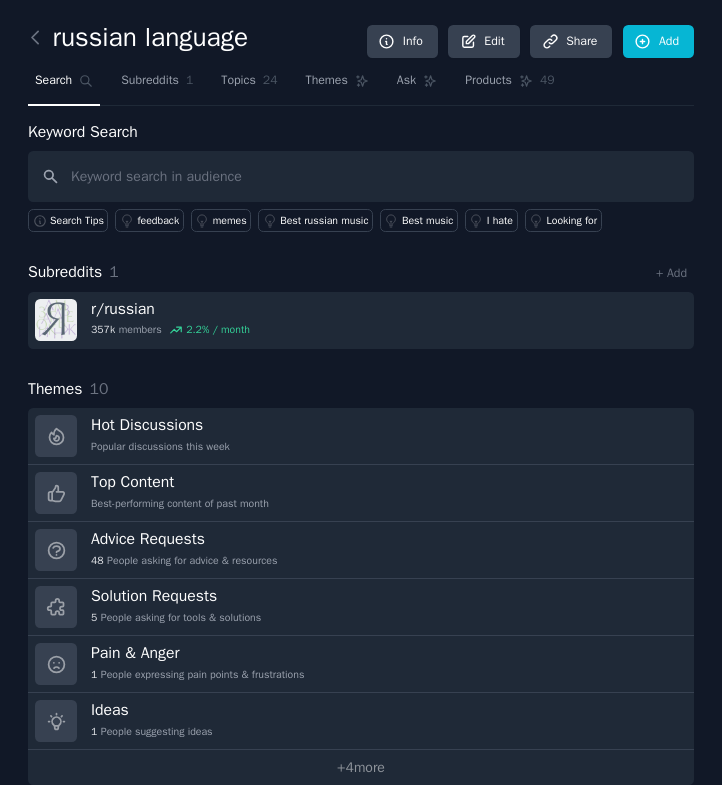 click at bounding box center (40, 38) 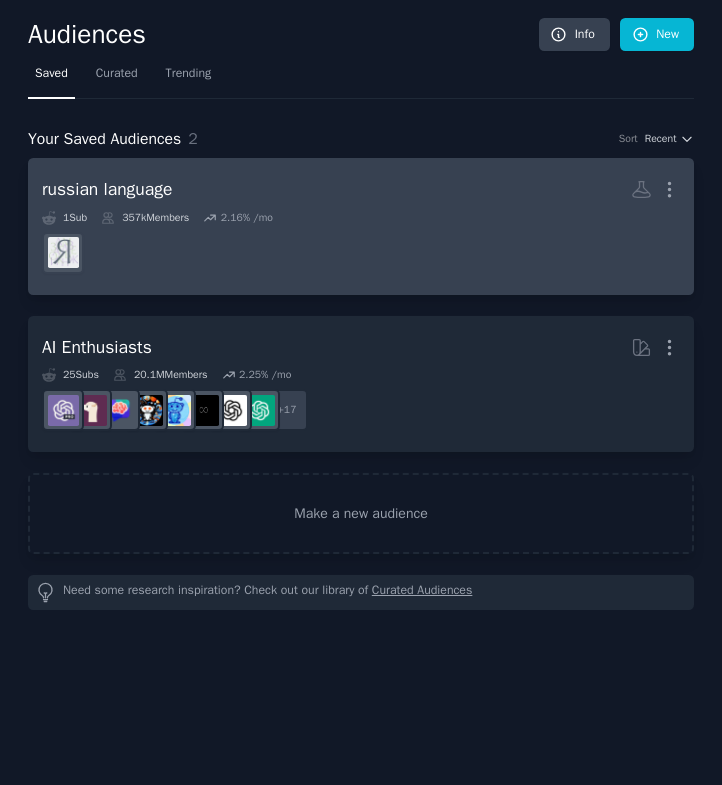 click on "russian language" at bounding box center [107, 189] 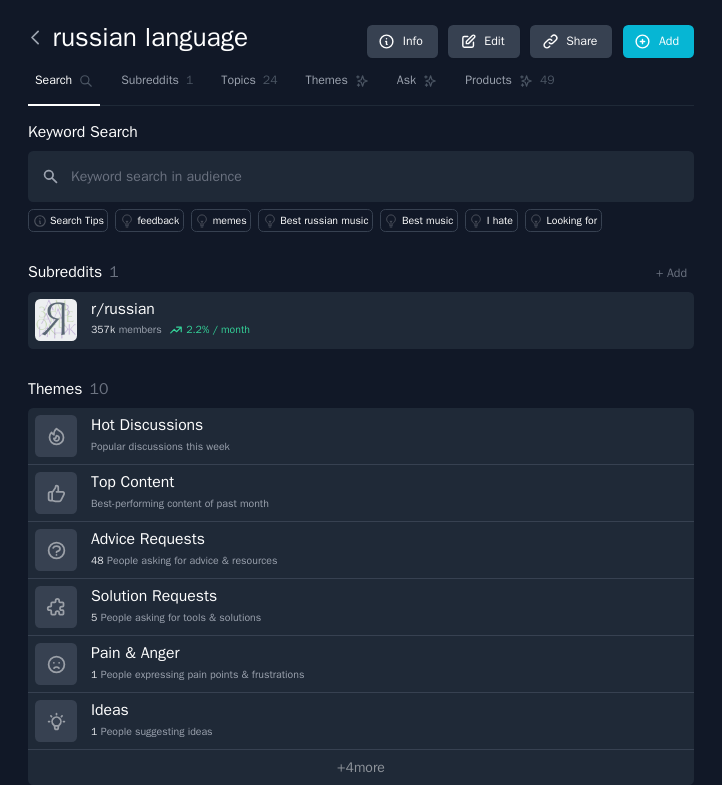 click 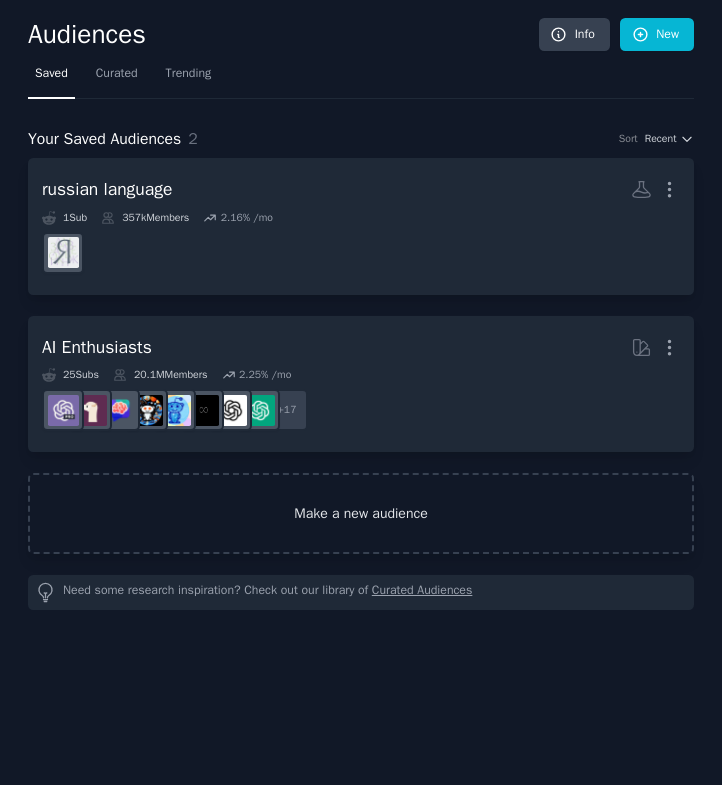 click on "Make a new audience" at bounding box center [361, 513] 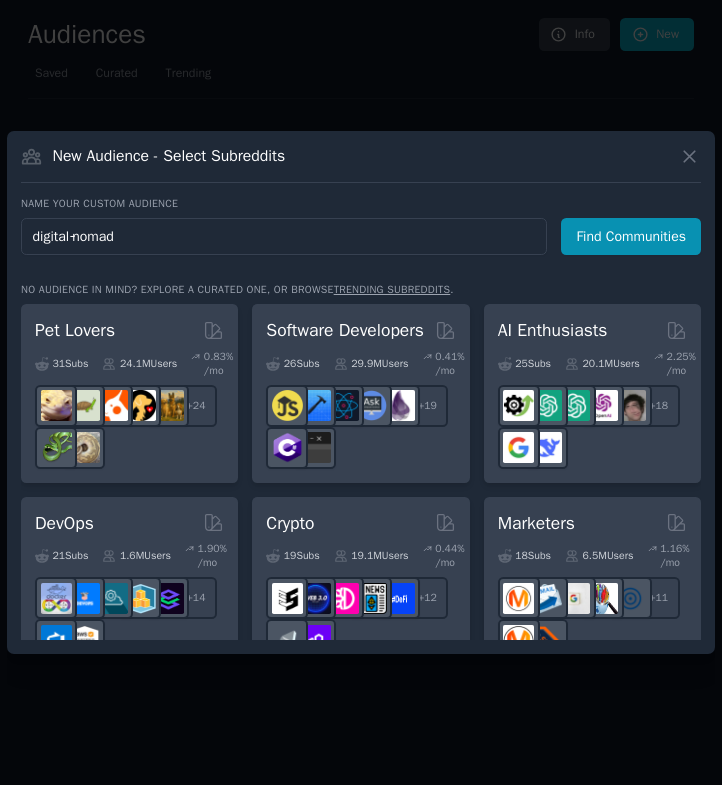 click on "digital‑nomad" at bounding box center (284, 236) 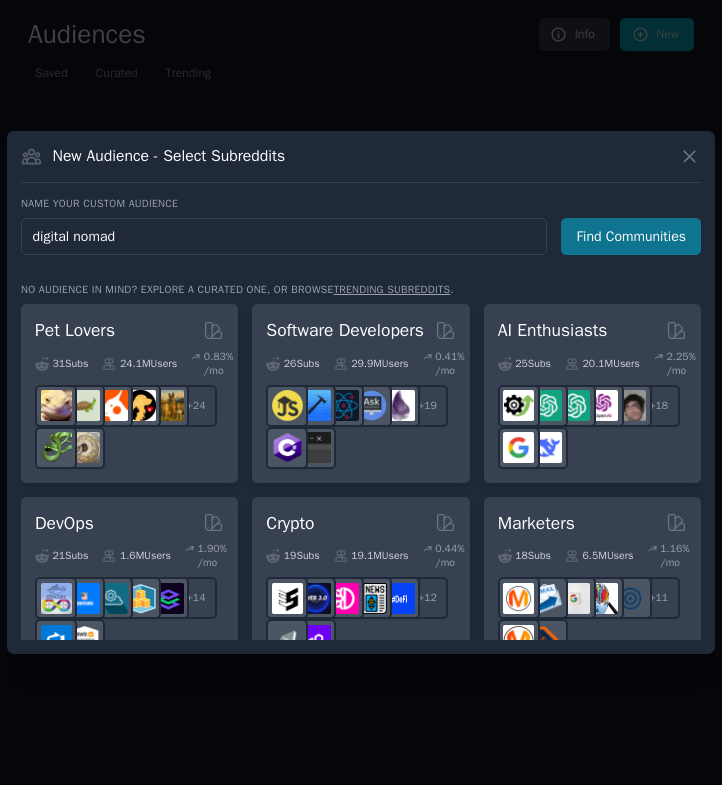 type on "digital nomad" 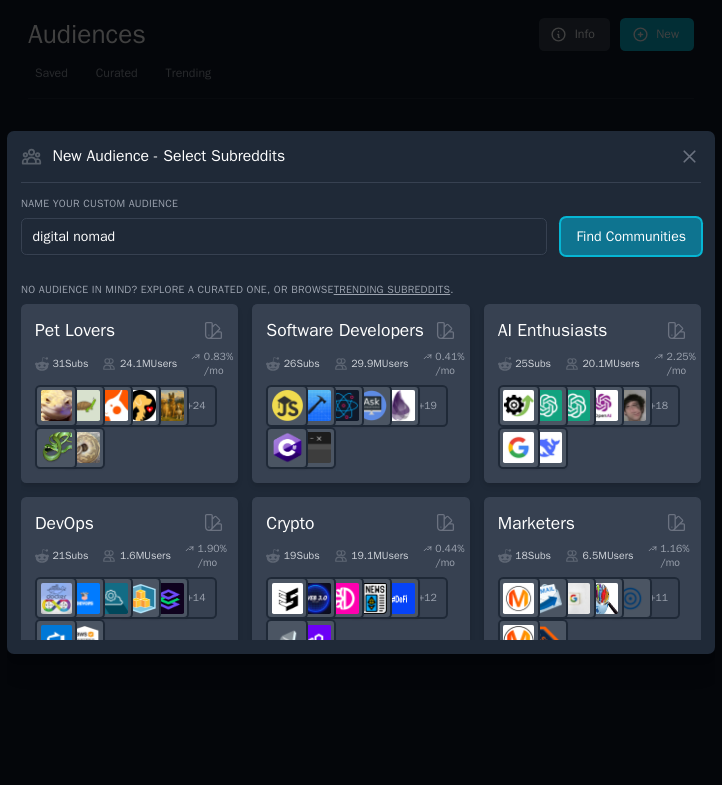 click on "Find Communities" at bounding box center (631, 236) 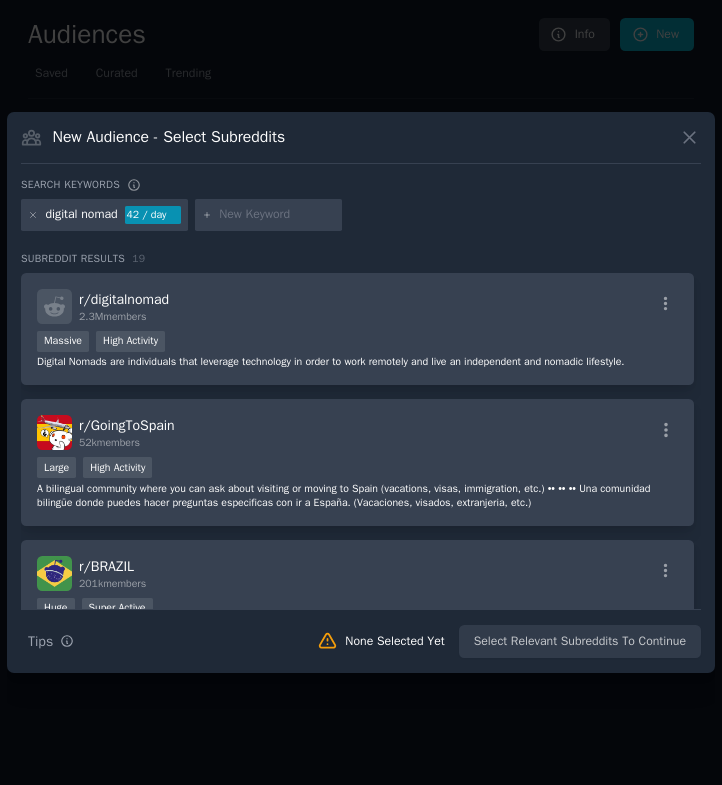click on "r/ digitalnomad 2.3M  members Massive High Activity Digital Nomads are individuals that leverage technology in order to work remotely and live an independent and nomadic lifestyle." at bounding box center (357, 329) 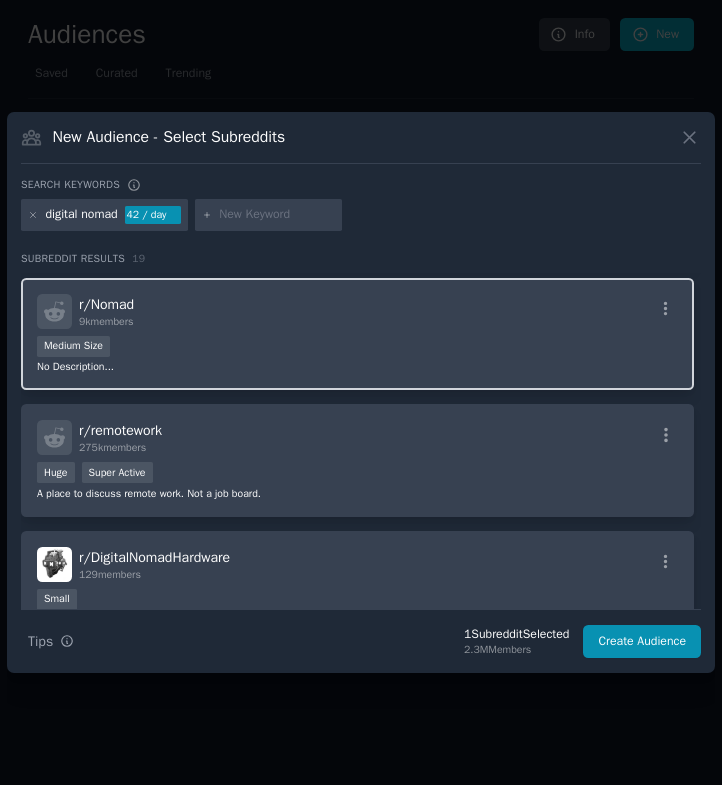 scroll, scrollTop: 530, scrollLeft: 0, axis: vertical 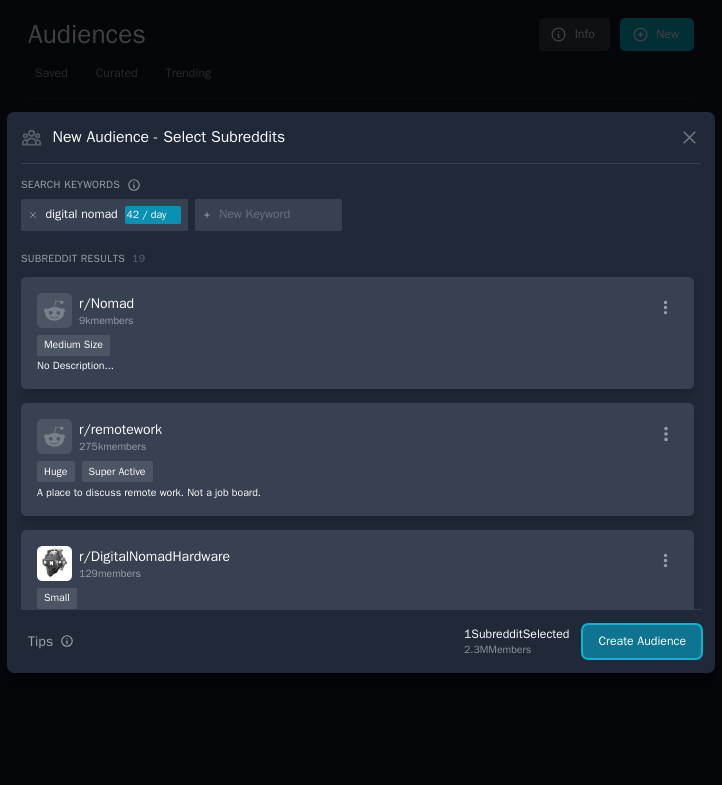 click on "Create Audience" at bounding box center [642, 642] 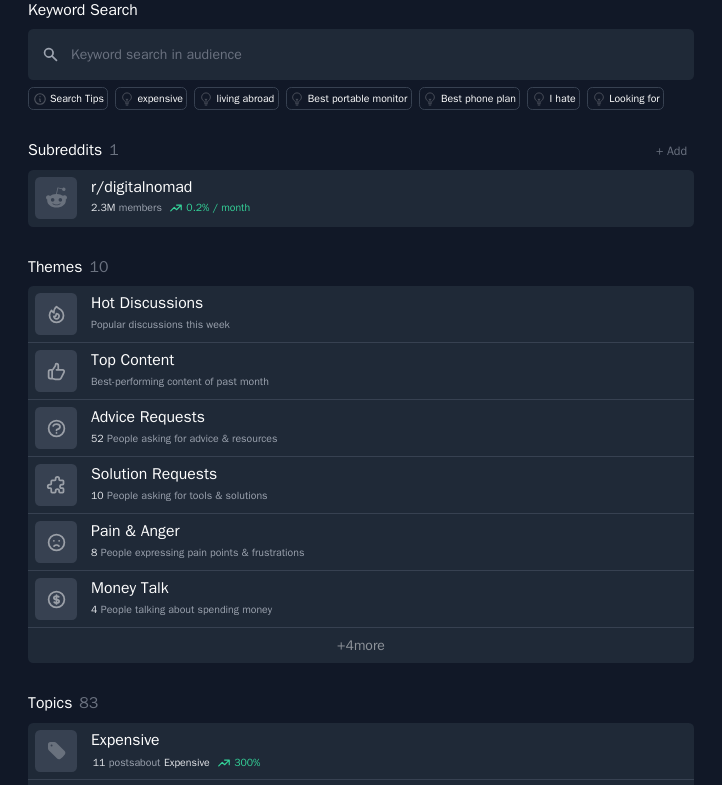 scroll, scrollTop: 120, scrollLeft: 0, axis: vertical 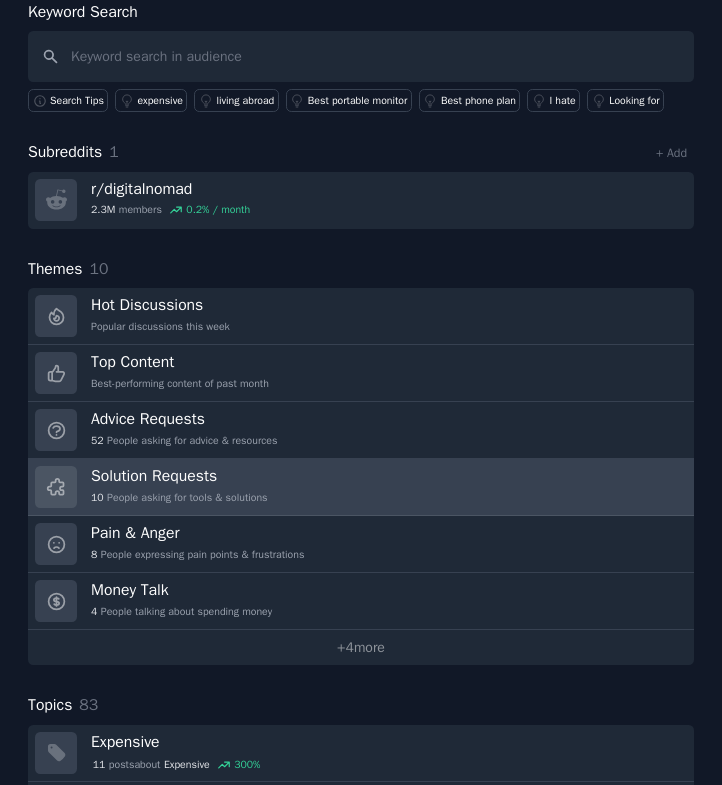 click on "Solution Requests 10 People asking for tools & solutions" at bounding box center [361, 487] 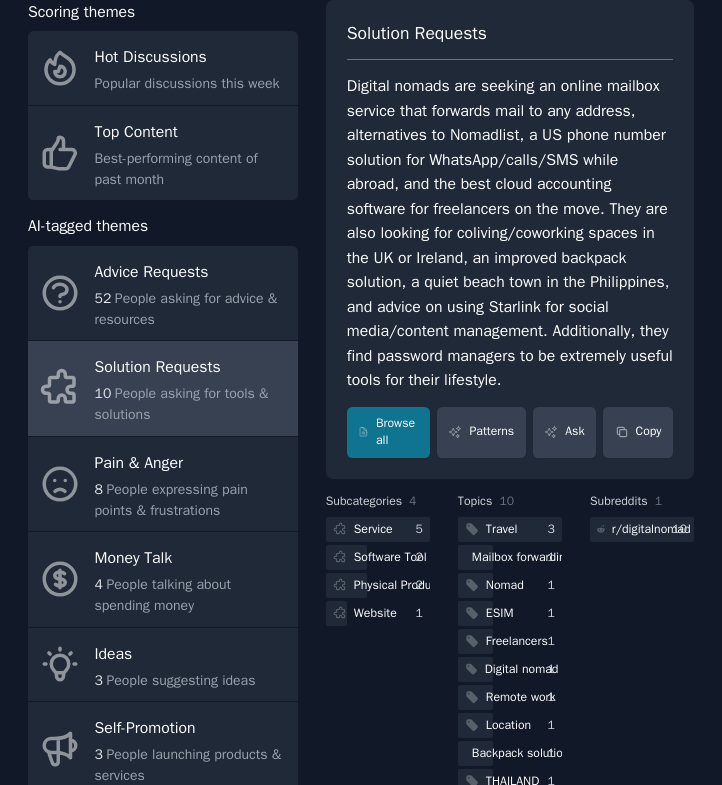 scroll, scrollTop: 268, scrollLeft: 0, axis: vertical 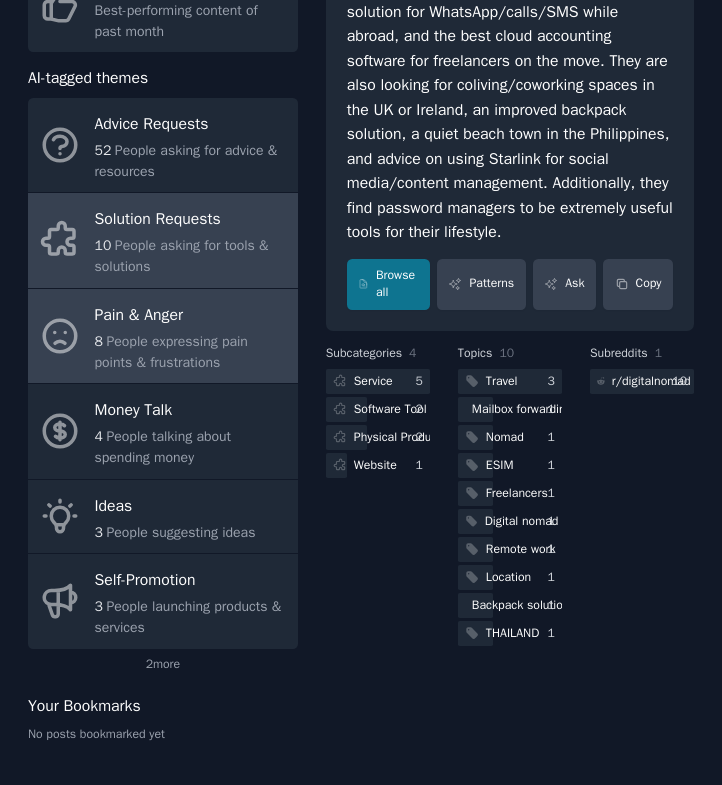click on "People expressing pain points & frustrations" at bounding box center (171, 352) 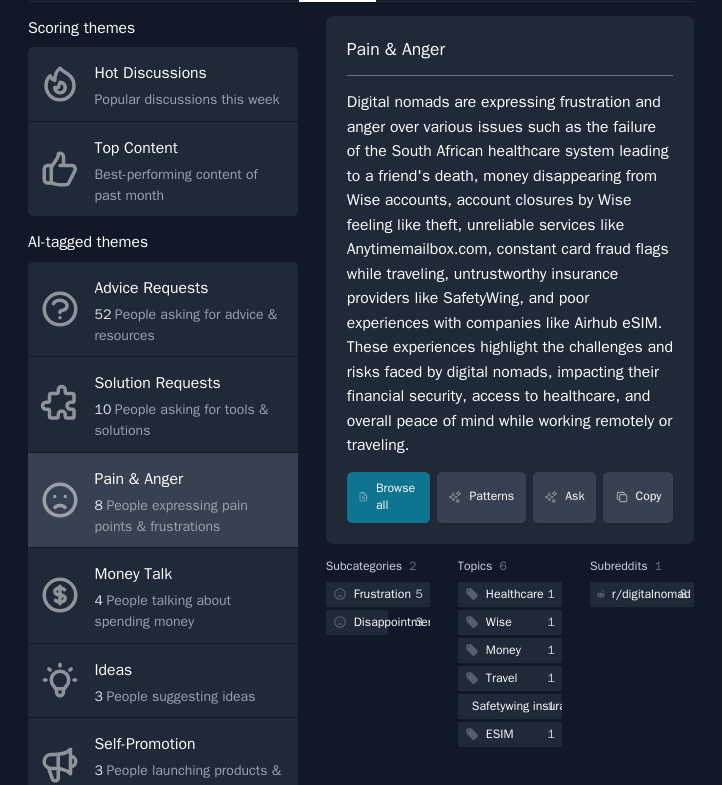 scroll, scrollTop: 85, scrollLeft: 0, axis: vertical 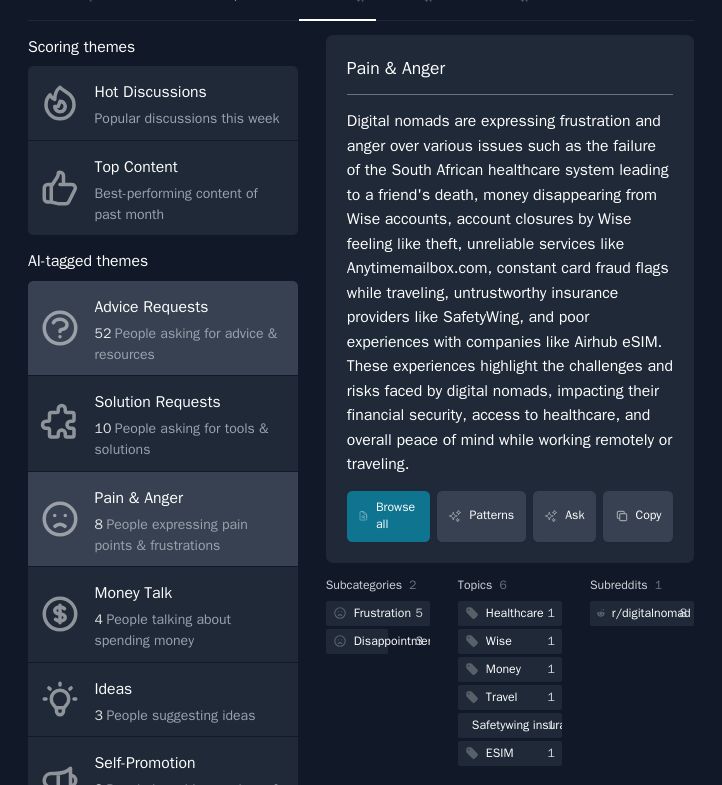 click on "52 People asking for advice & resources" at bounding box center (191, 344) 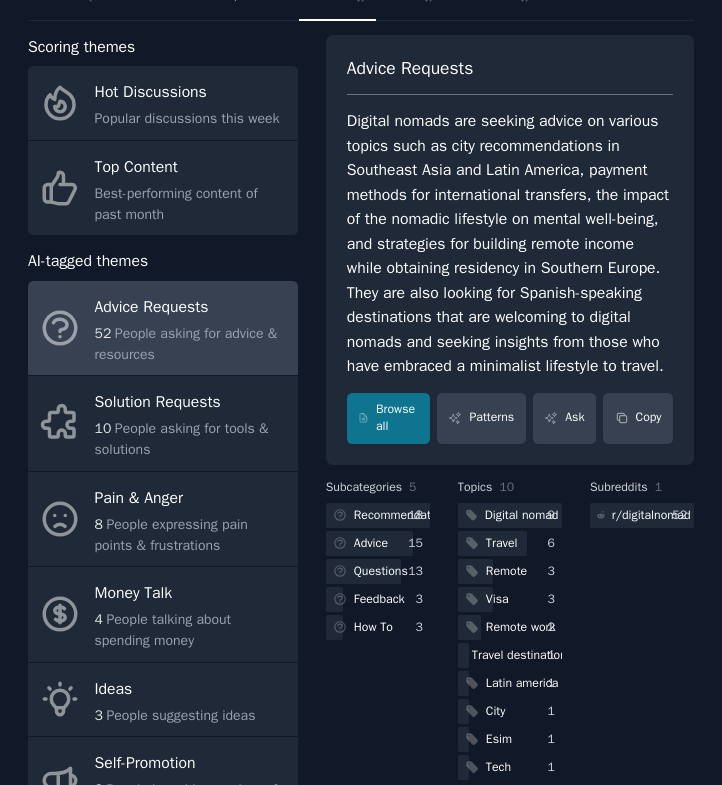 scroll, scrollTop: 76, scrollLeft: 0, axis: vertical 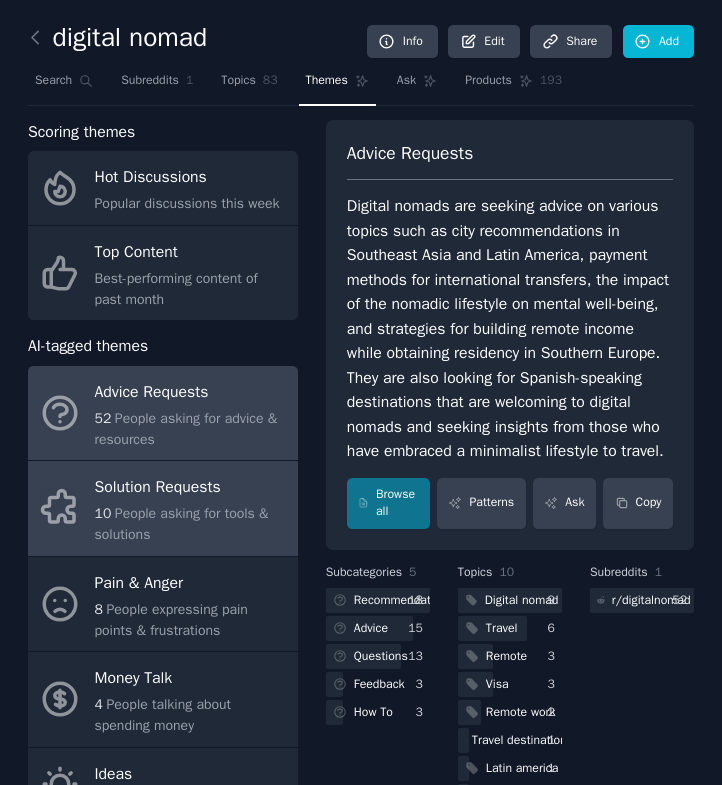 click on "People asking for tools & solutions" at bounding box center [182, 524] 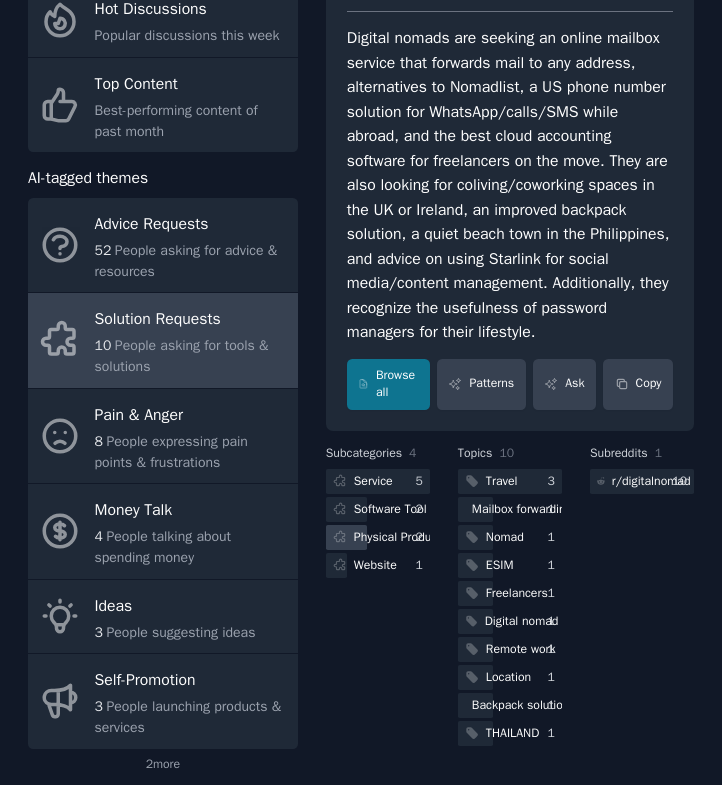 scroll, scrollTop: 194, scrollLeft: 0, axis: vertical 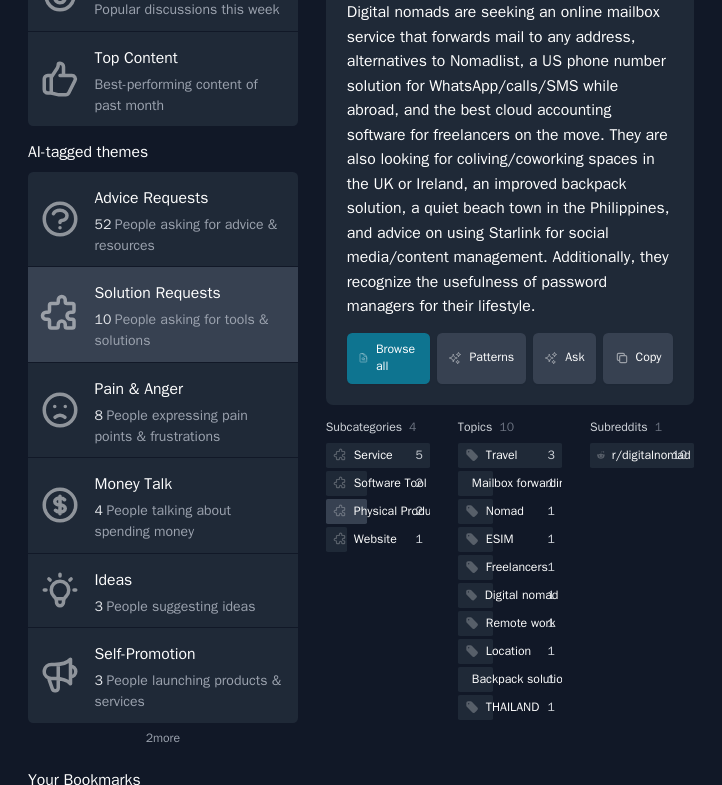 click on "Physical Product" at bounding box center (397, 512) 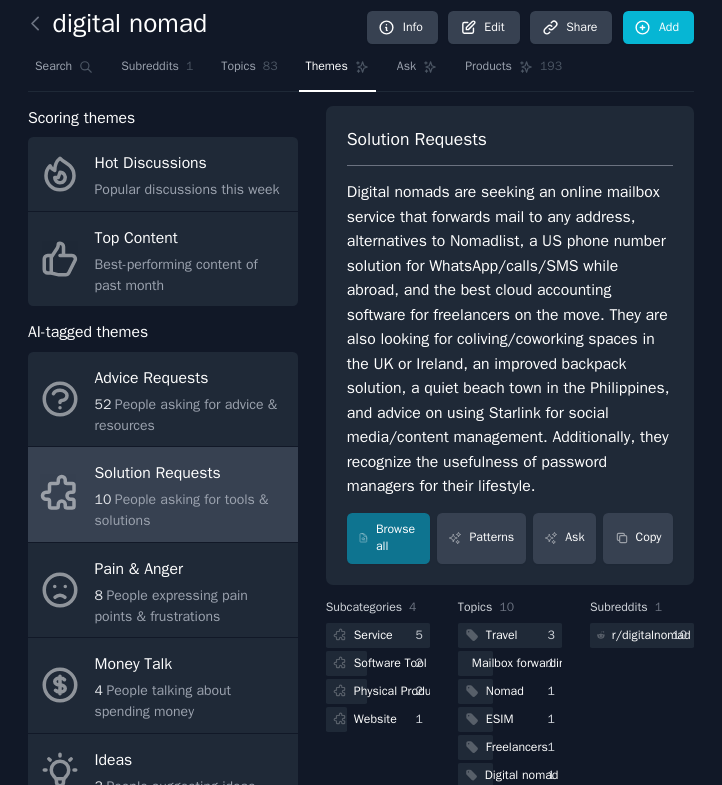 scroll, scrollTop: 0, scrollLeft: 0, axis: both 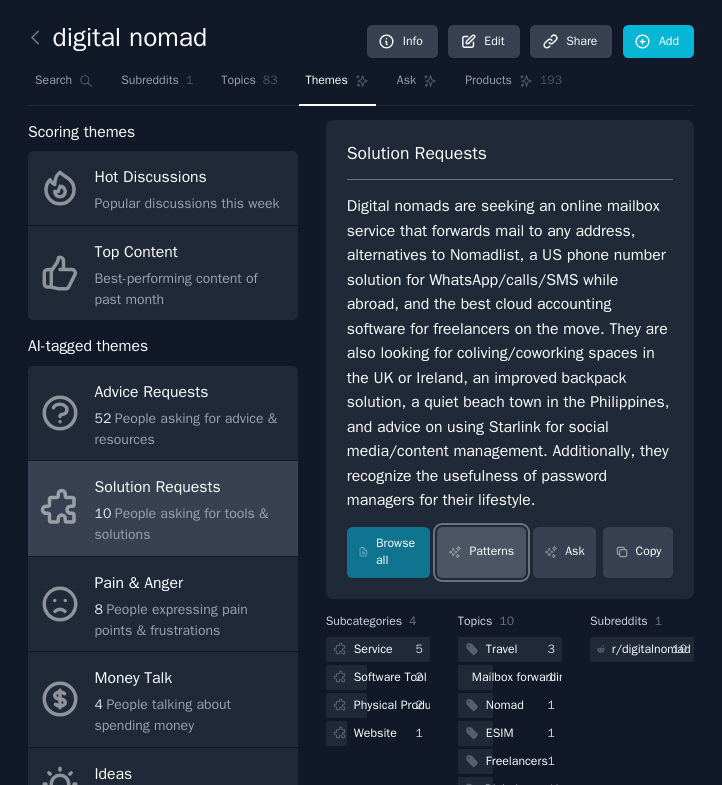 click on "Patterns" at bounding box center (481, 552) 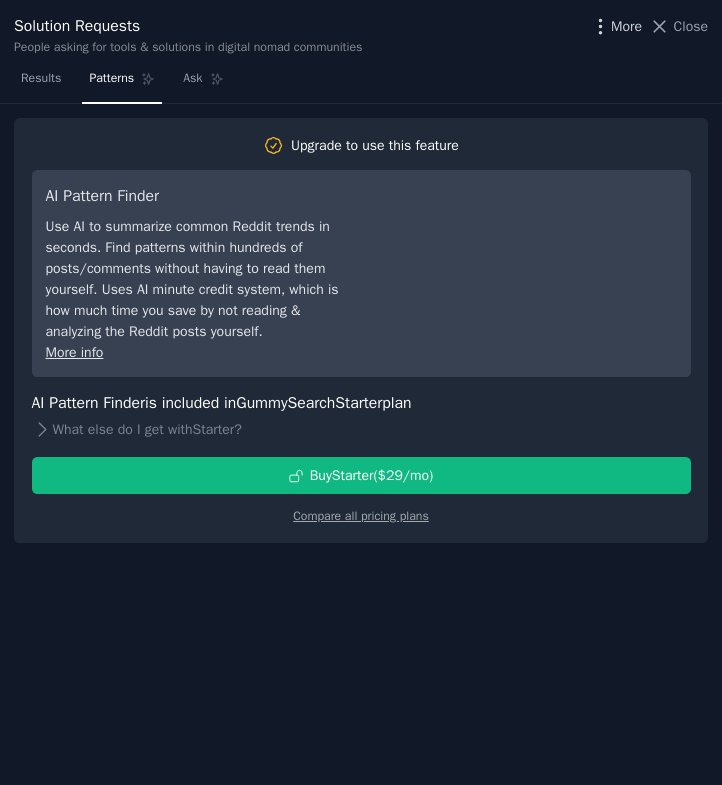 click on "More" at bounding box center (626, 26) 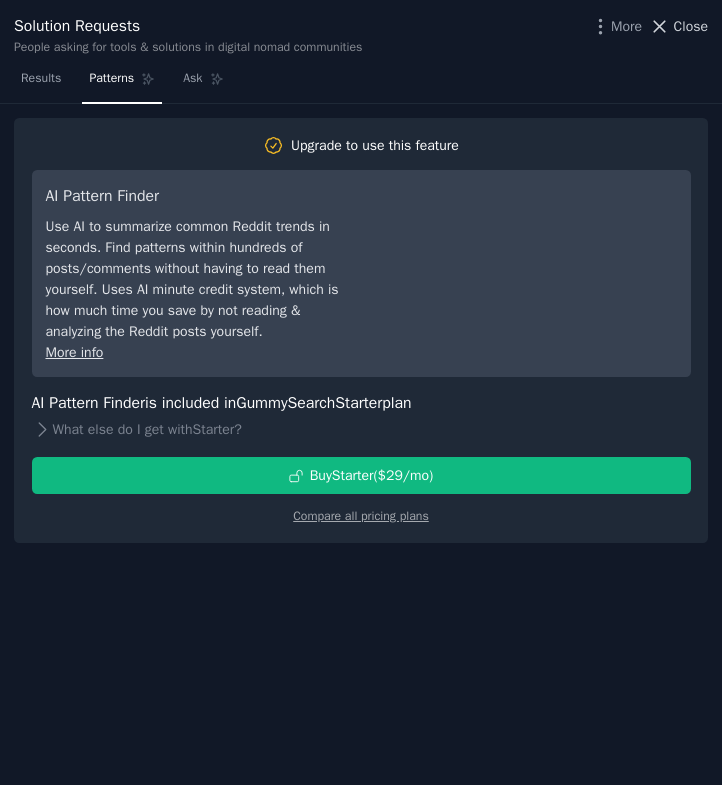 click on "Close" at bounding box center [691, 26] 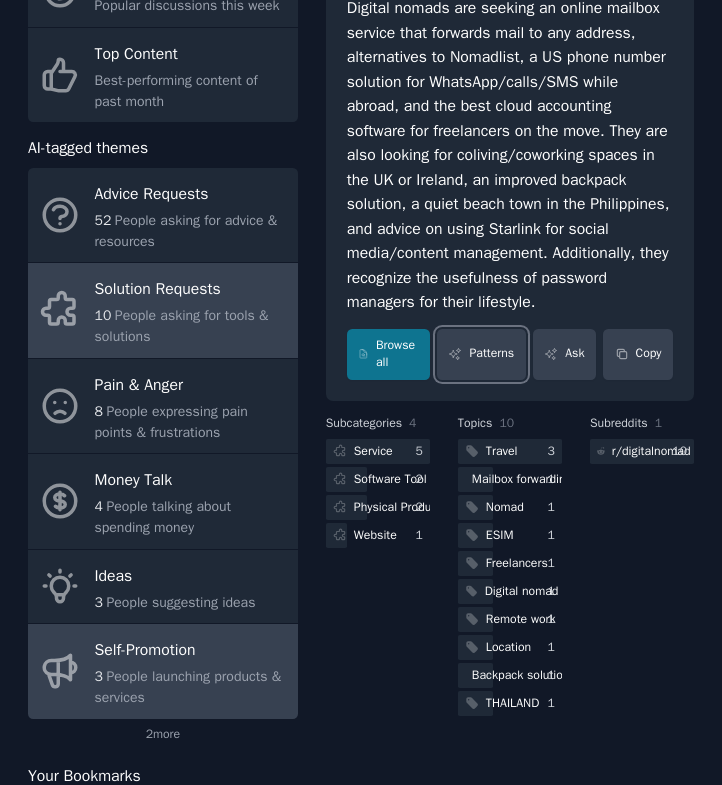 scroll, scrollTop: 197, scrollLeft: 0, axis: vertical 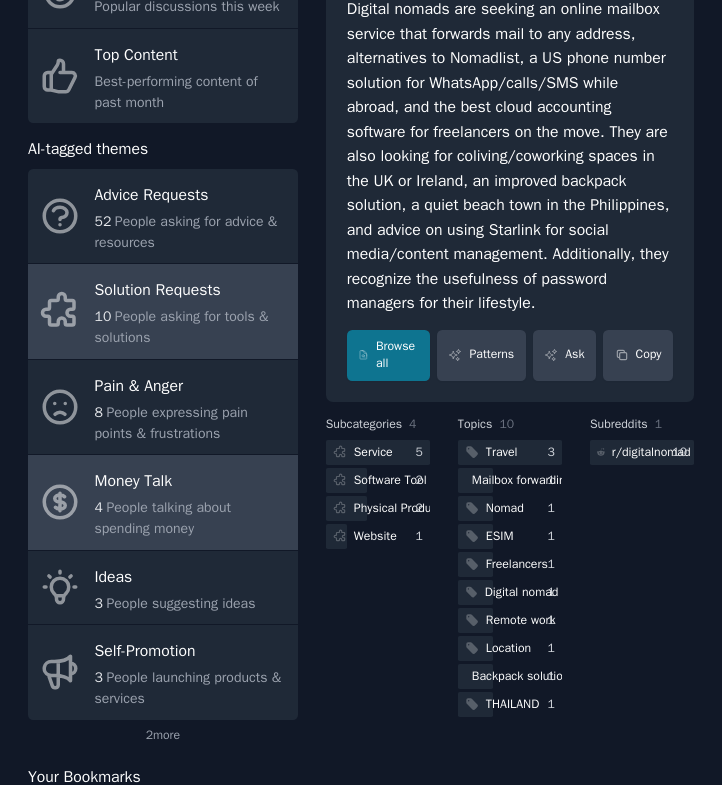 click on "People talking about spending money" at bounding box center (163, 518) 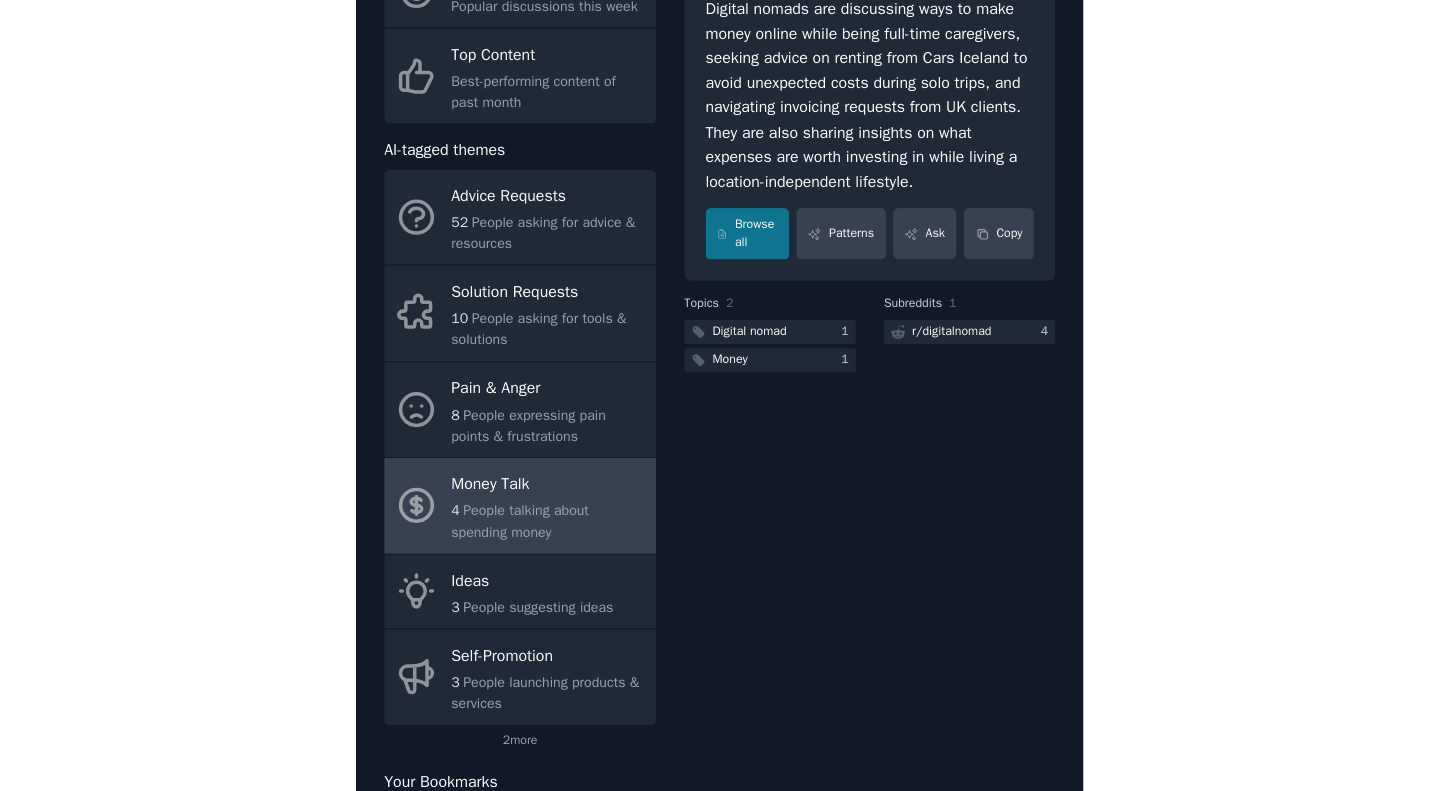 scroll, scrollTop: 0, scrollLeft: 0, axis: both 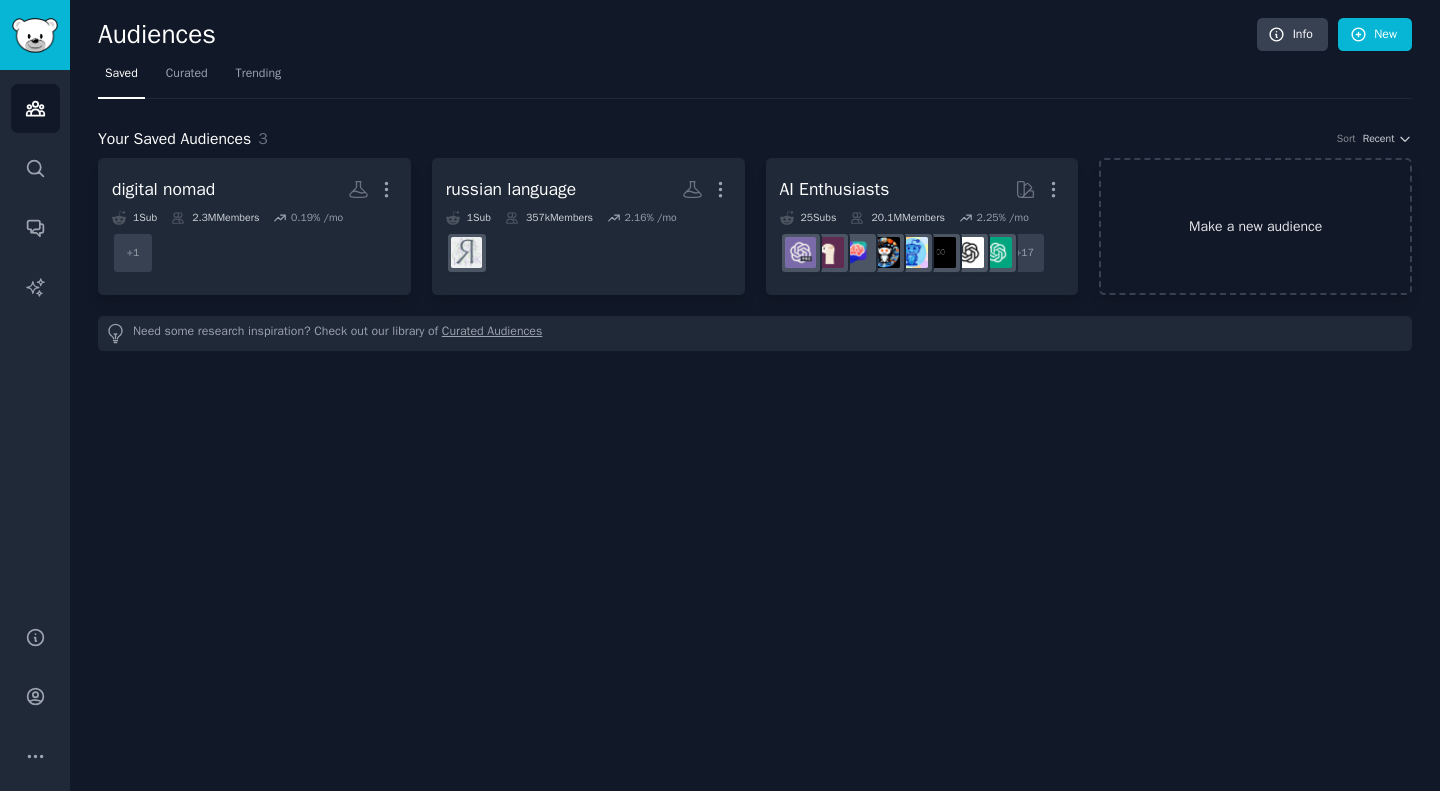 click on "Make a new audience" at bounding box center [1255, 226] 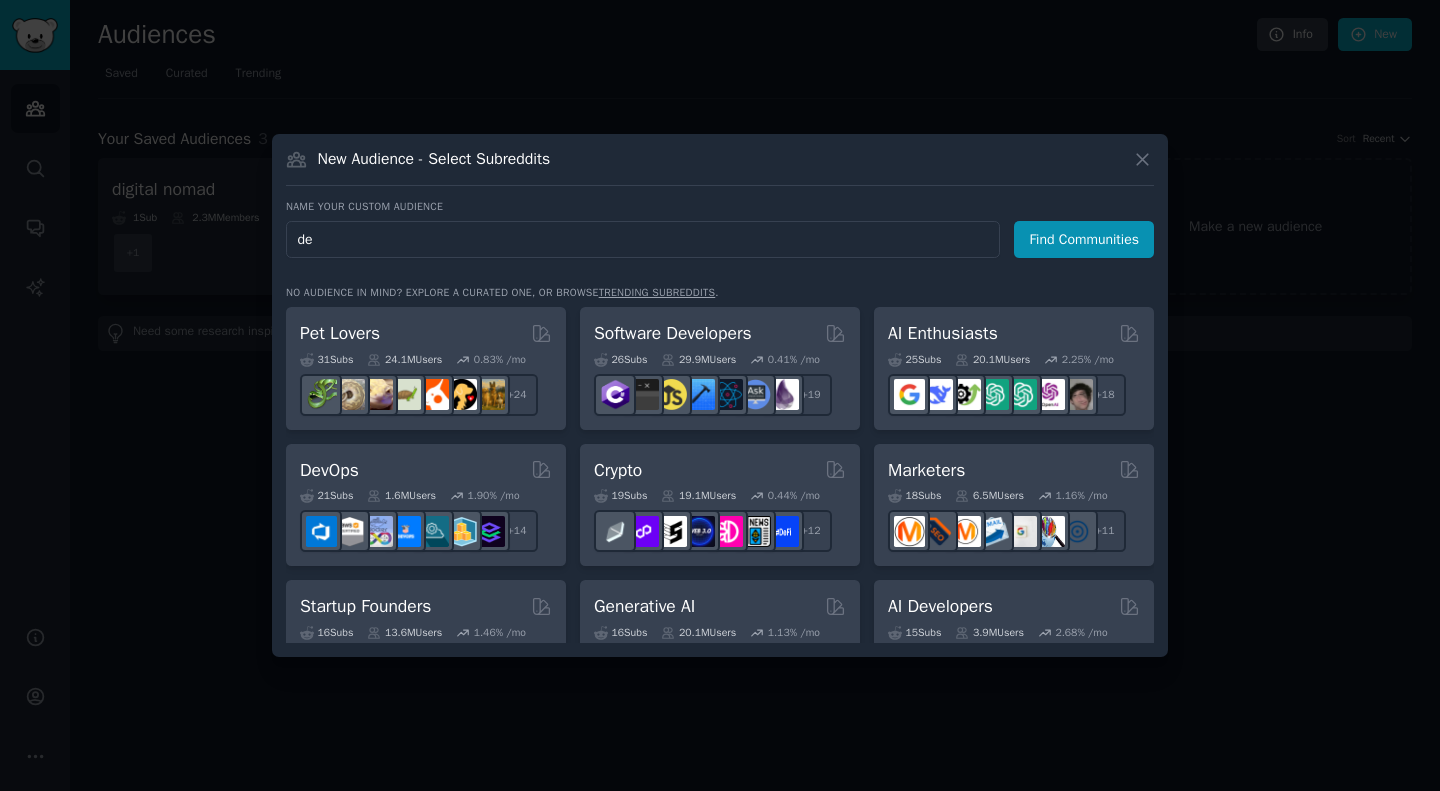 type on "d" 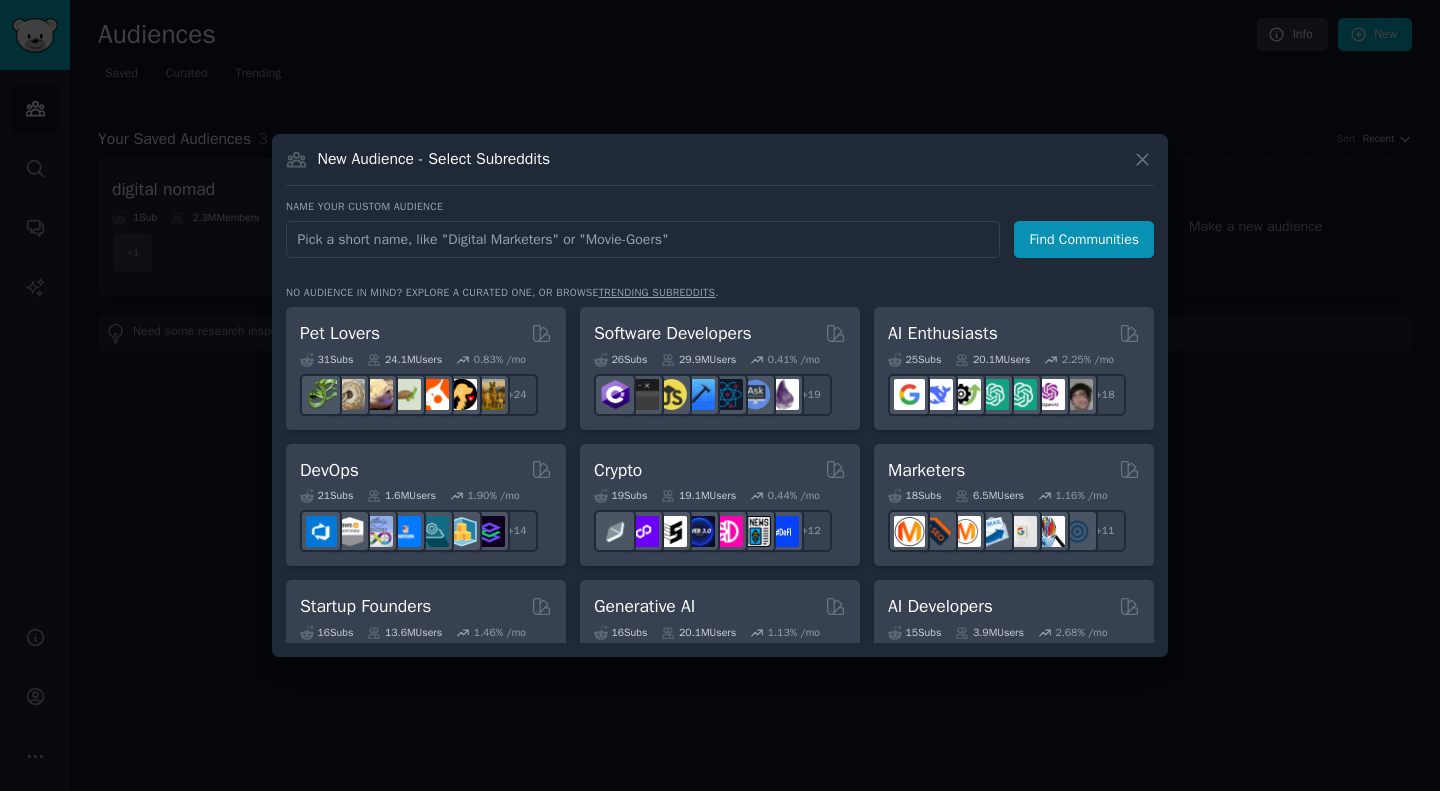 type on "d" 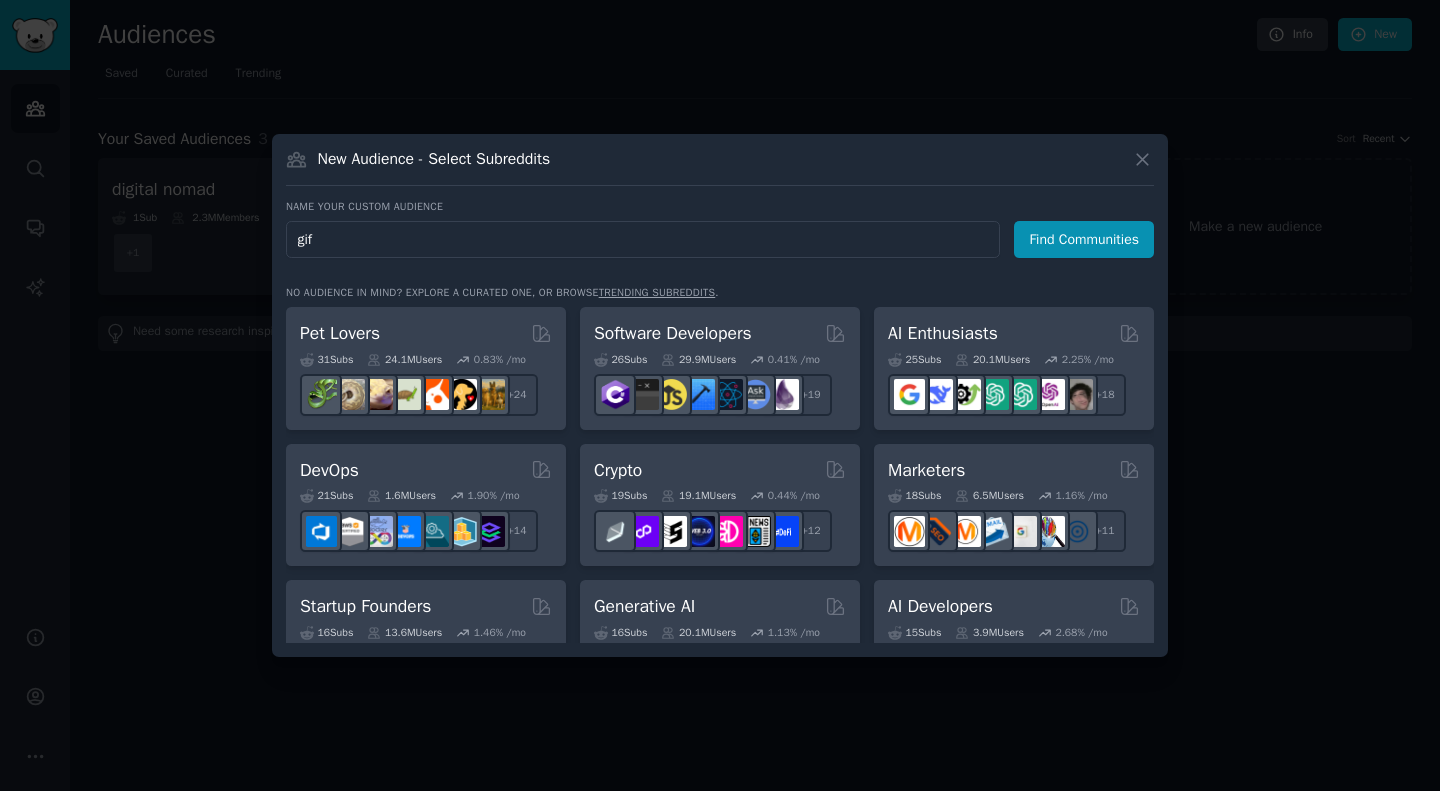 type on "gift" 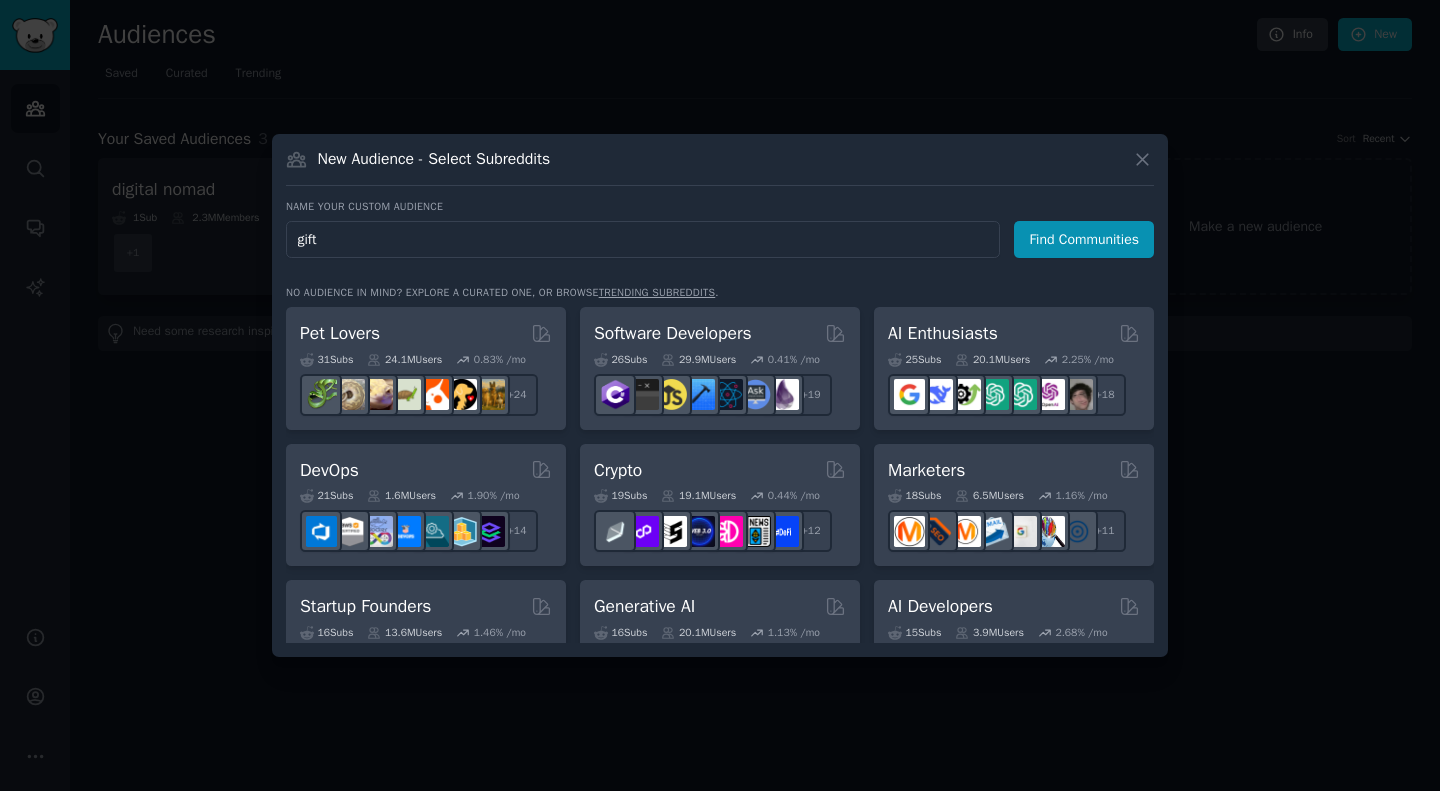 click on "Find Communities" at bounding box center (1084, 239) 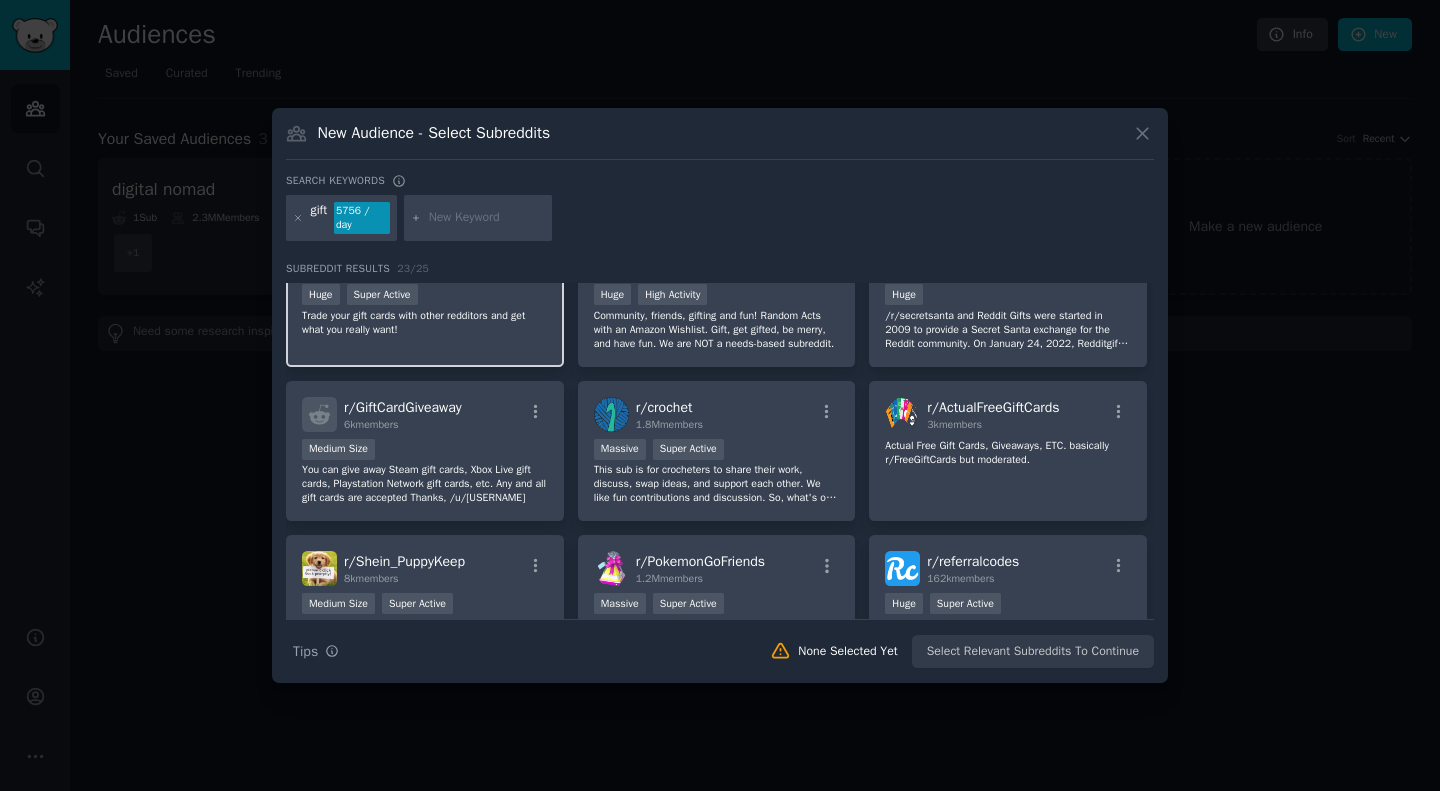scroll, scrollTop: 0, scrollLeft: 0, axis: both 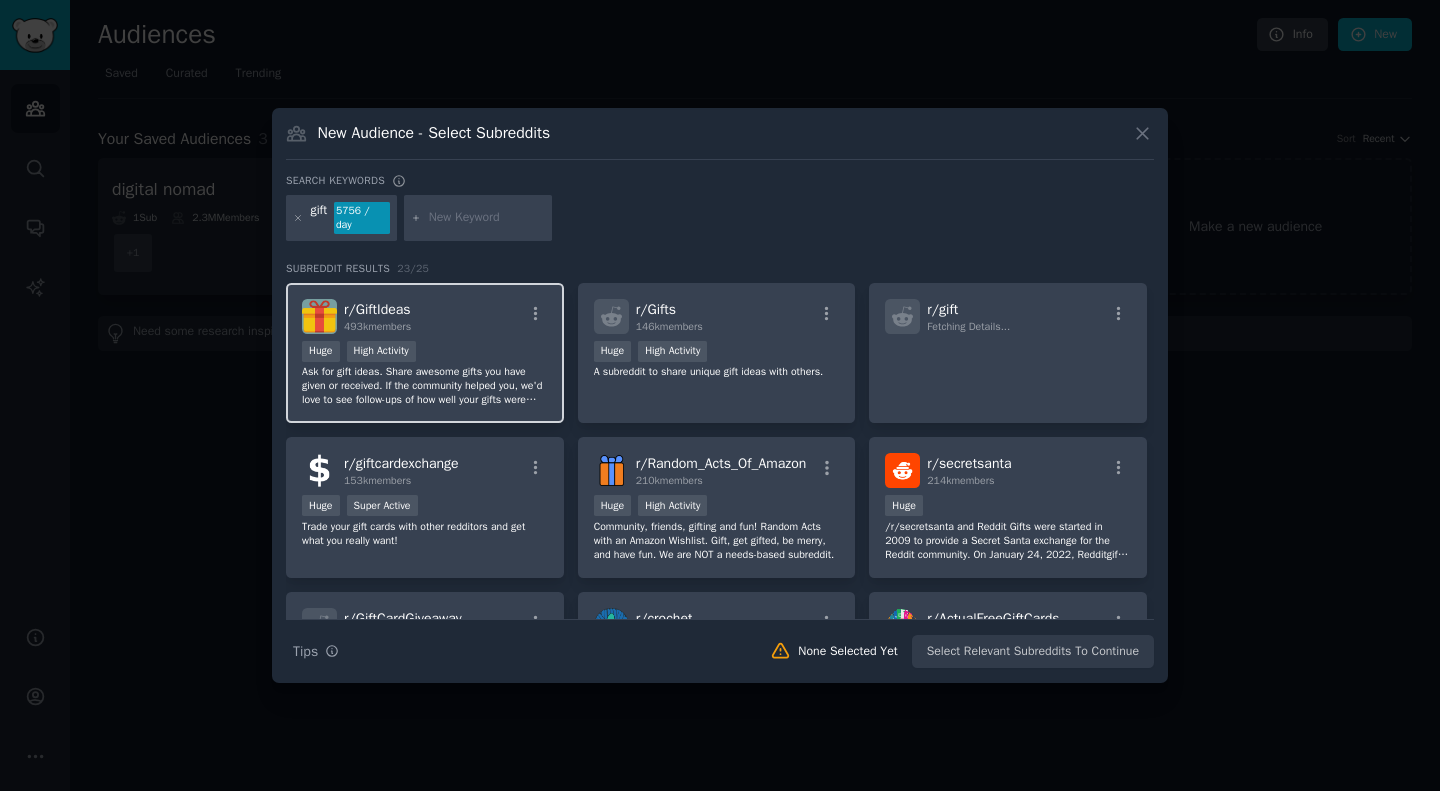 click on "Ask for gift ideas.
Share awesome gifts you have given or received.
If the community helped you, we'd love to see follow-ups of how well your gifts were received." at bounding box center (425, 386) 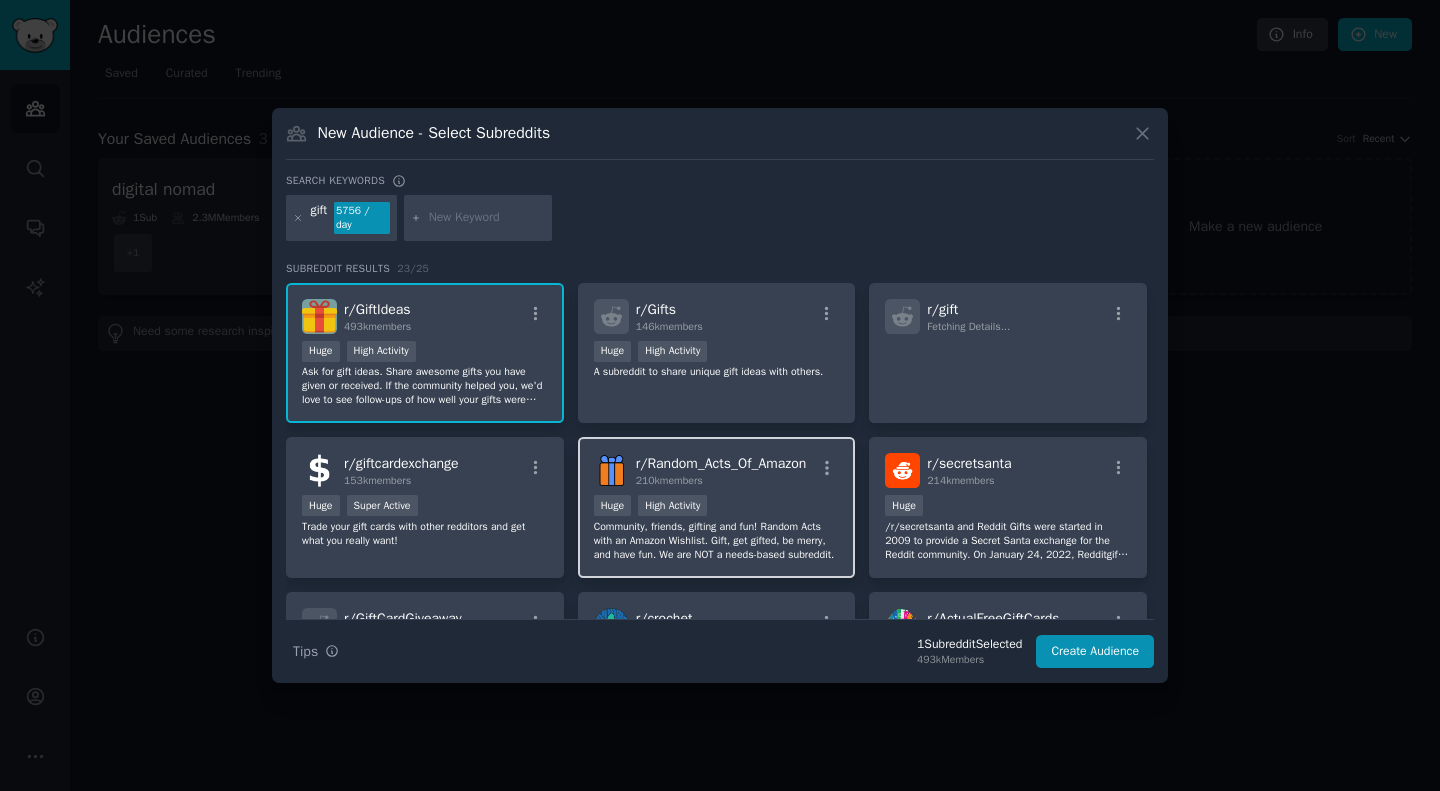click on "210k  members" at bounding box center [721, 481] 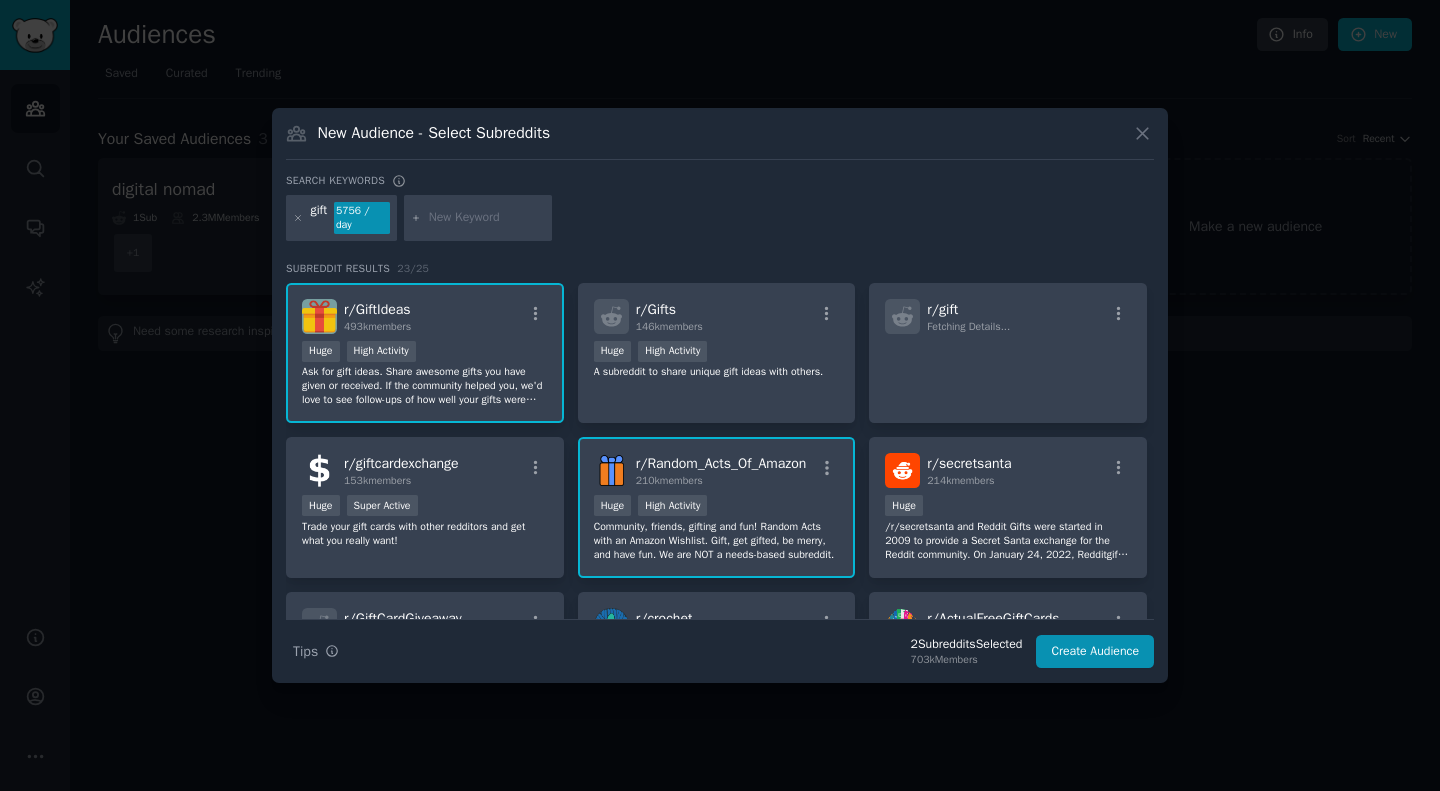 click on "Huge High Activity" at bounding box center [717, 507] 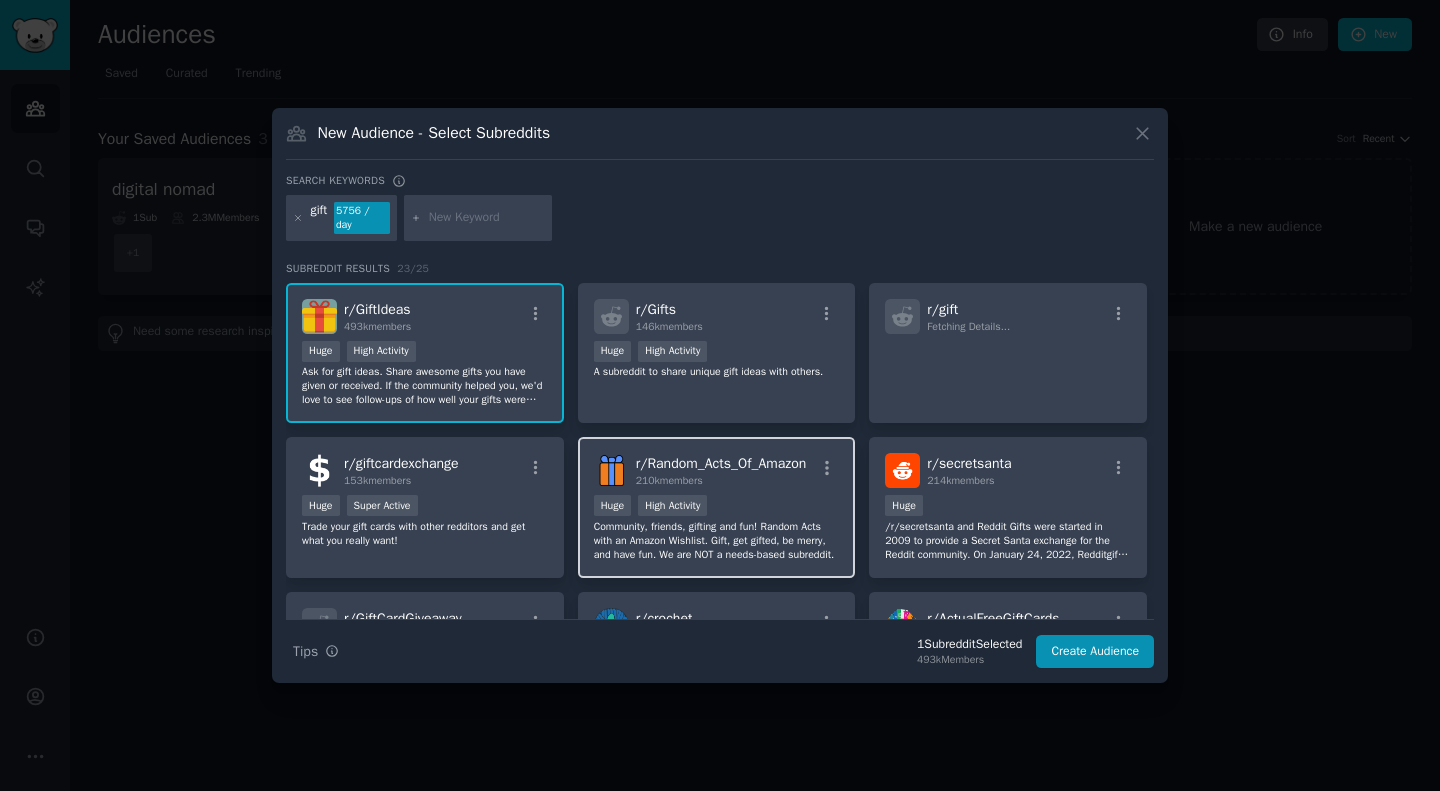 click on "Huge High Activity" at bounding box center (717, 507) 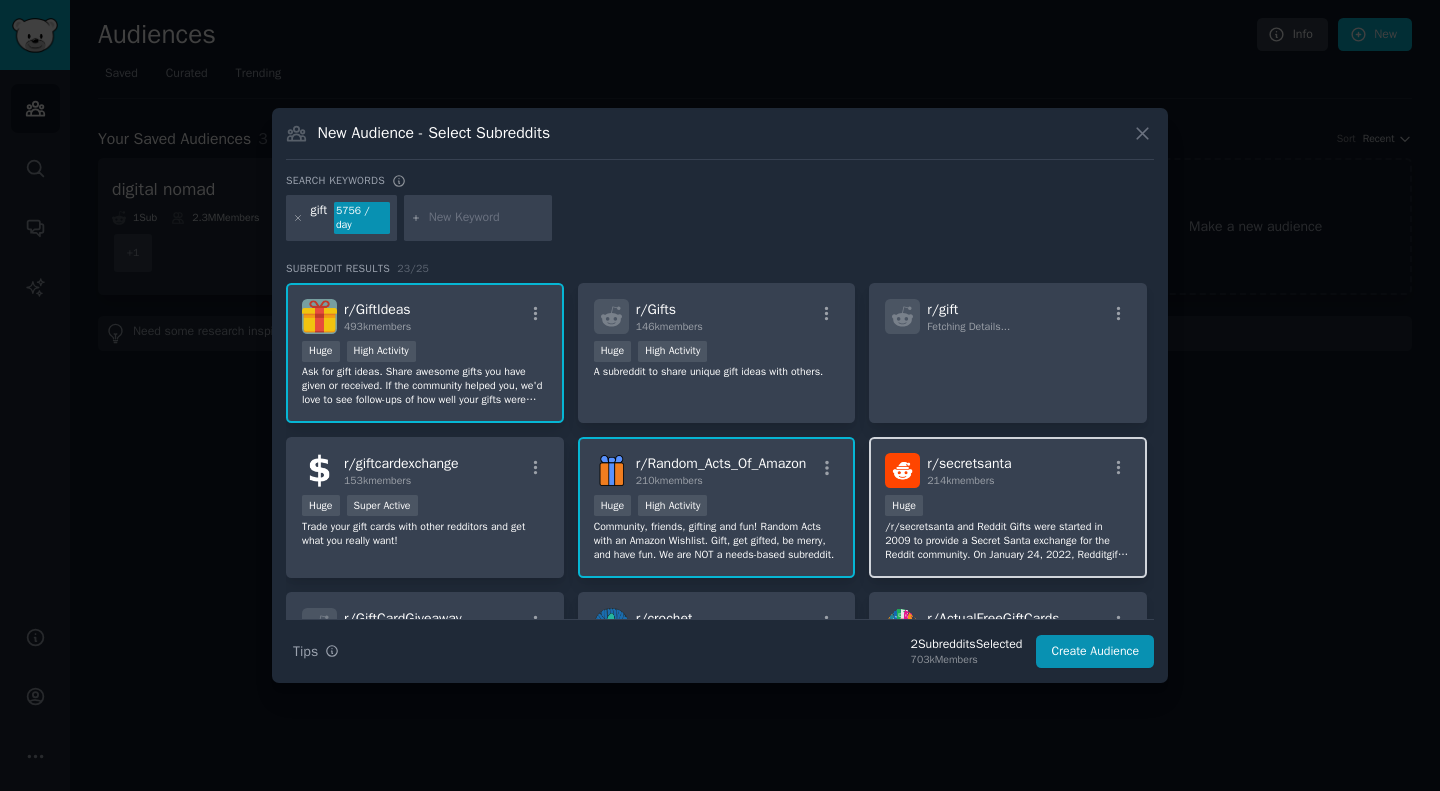 click on "100,000 - 1,000,000 members Huge" at bounding box center (1008, 507) 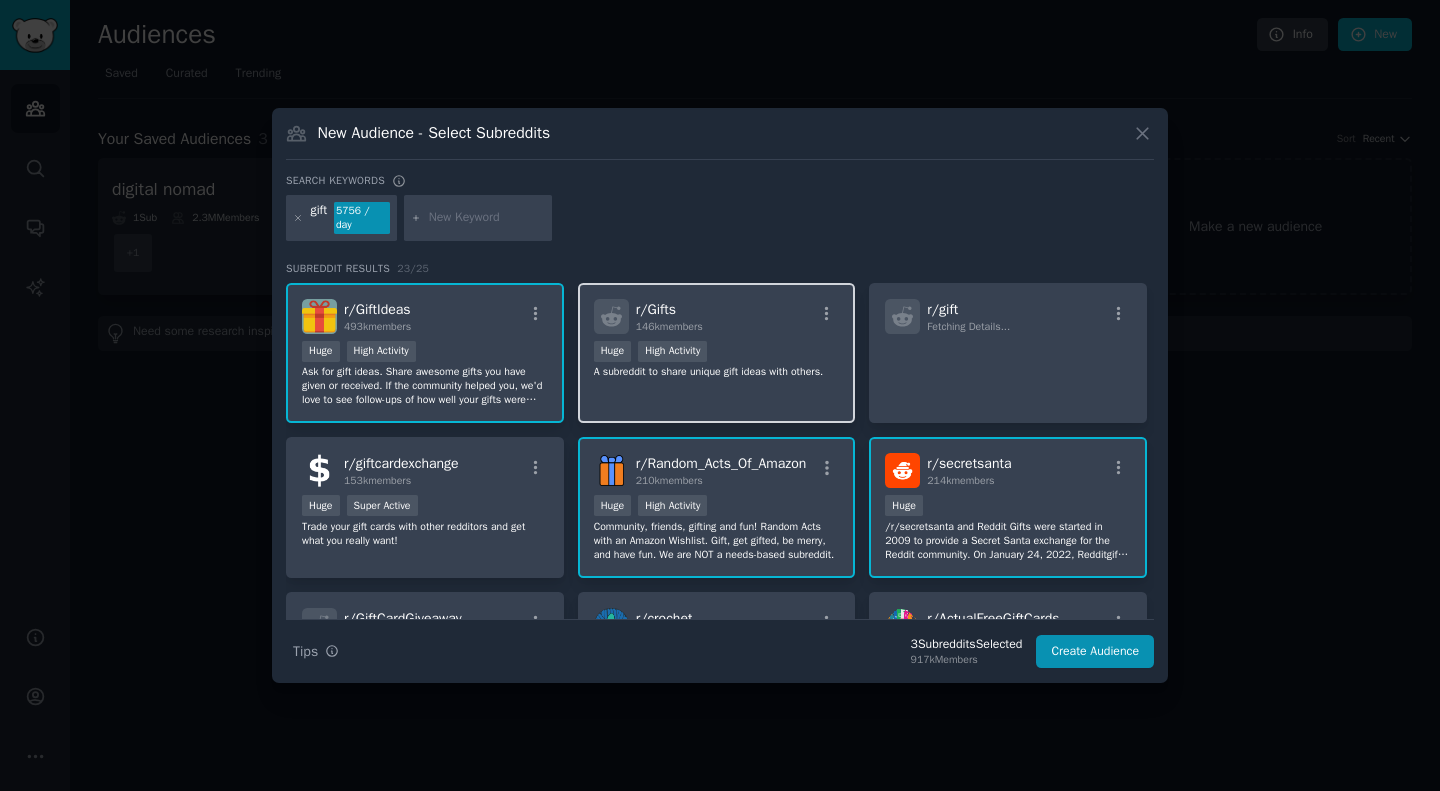 click on "r/ Gifts 146k  members Huge High Activity A subreddit to share unique gift ideas with others." at bounding box center [717, 353] 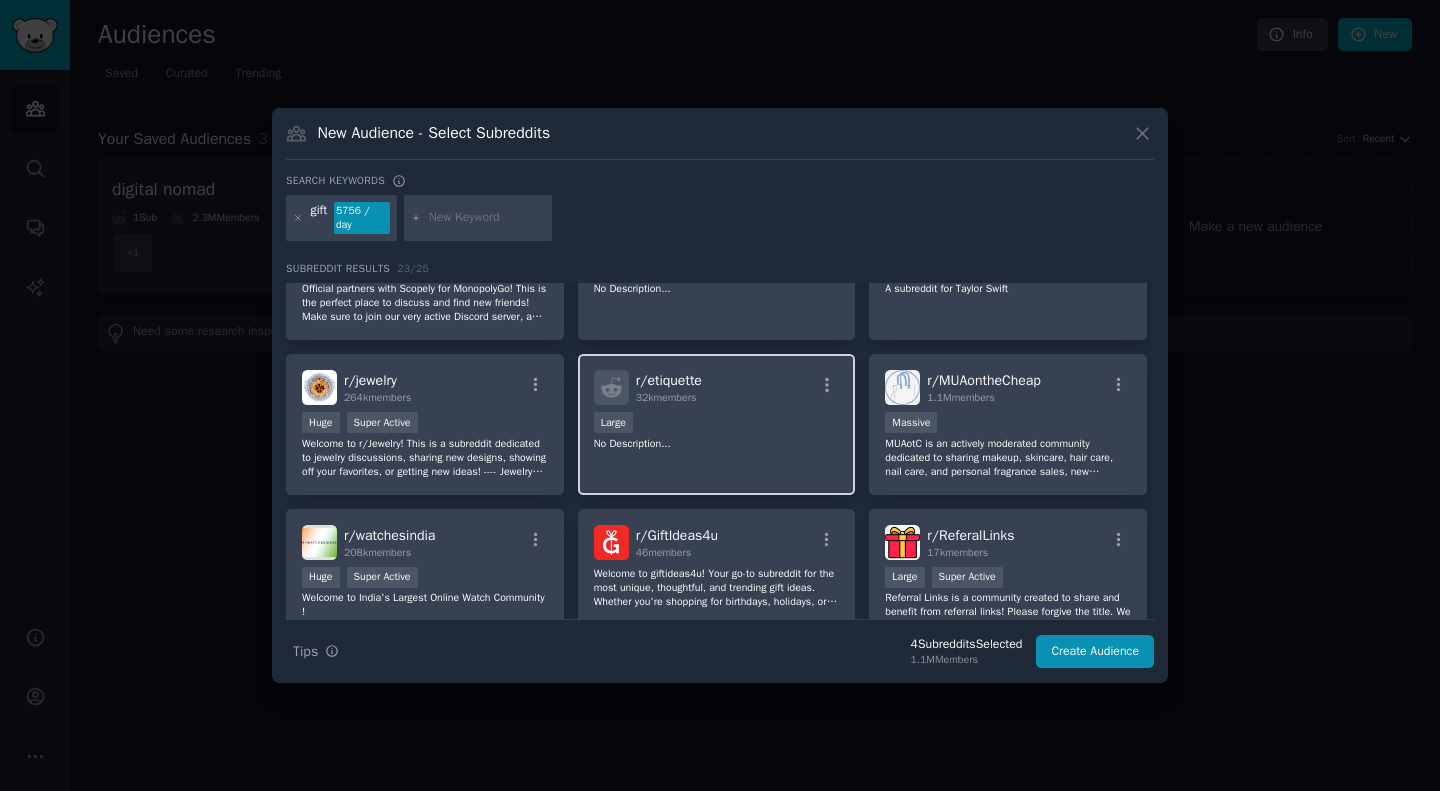 scroll, scrollTop: 956, scrollLeft: 0, axis: vertical 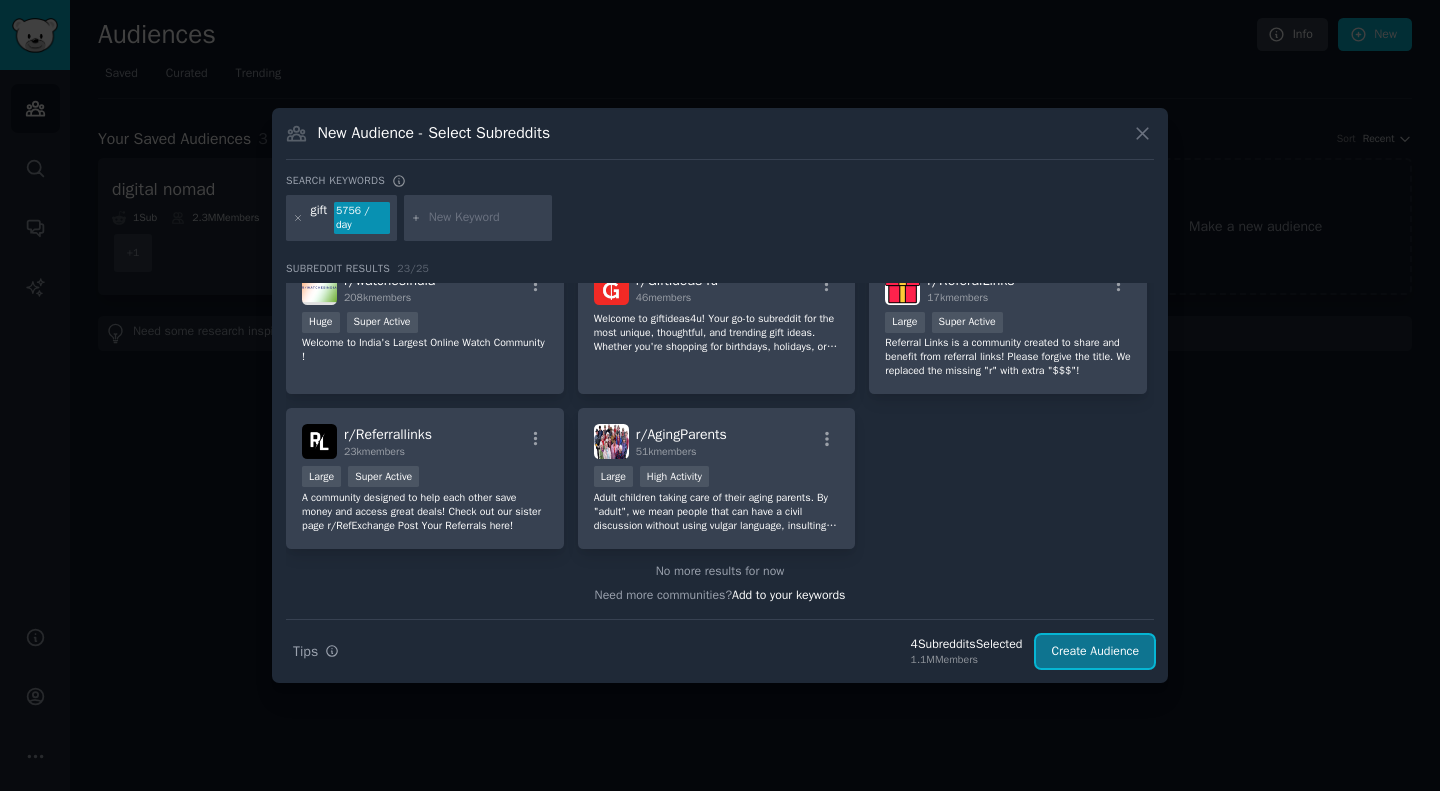 click on "Create Audience" at bounding box center [1095, 652] 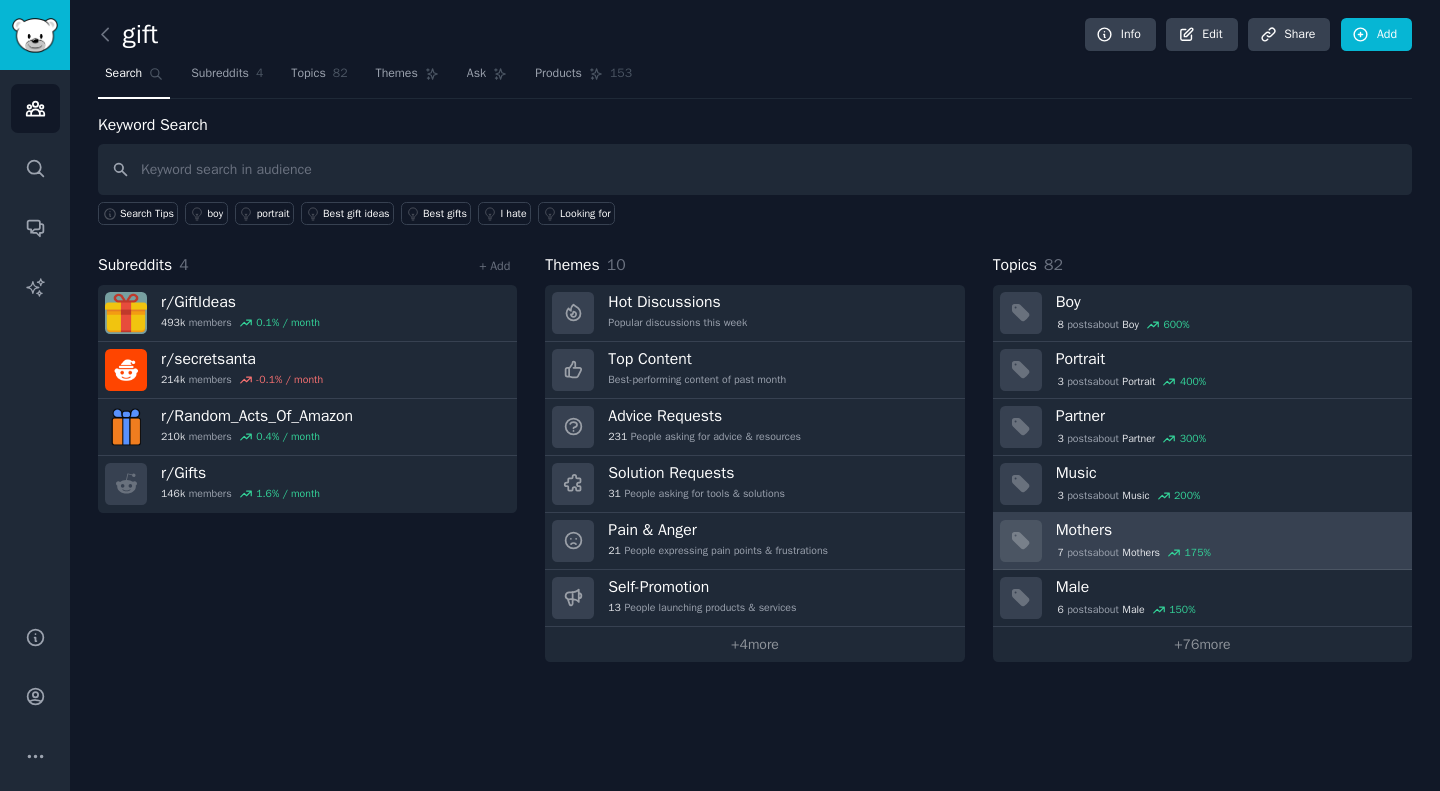 click on "Mothers 7  post s  about  Mothers 175 %" at bounding box center (1202, 541) 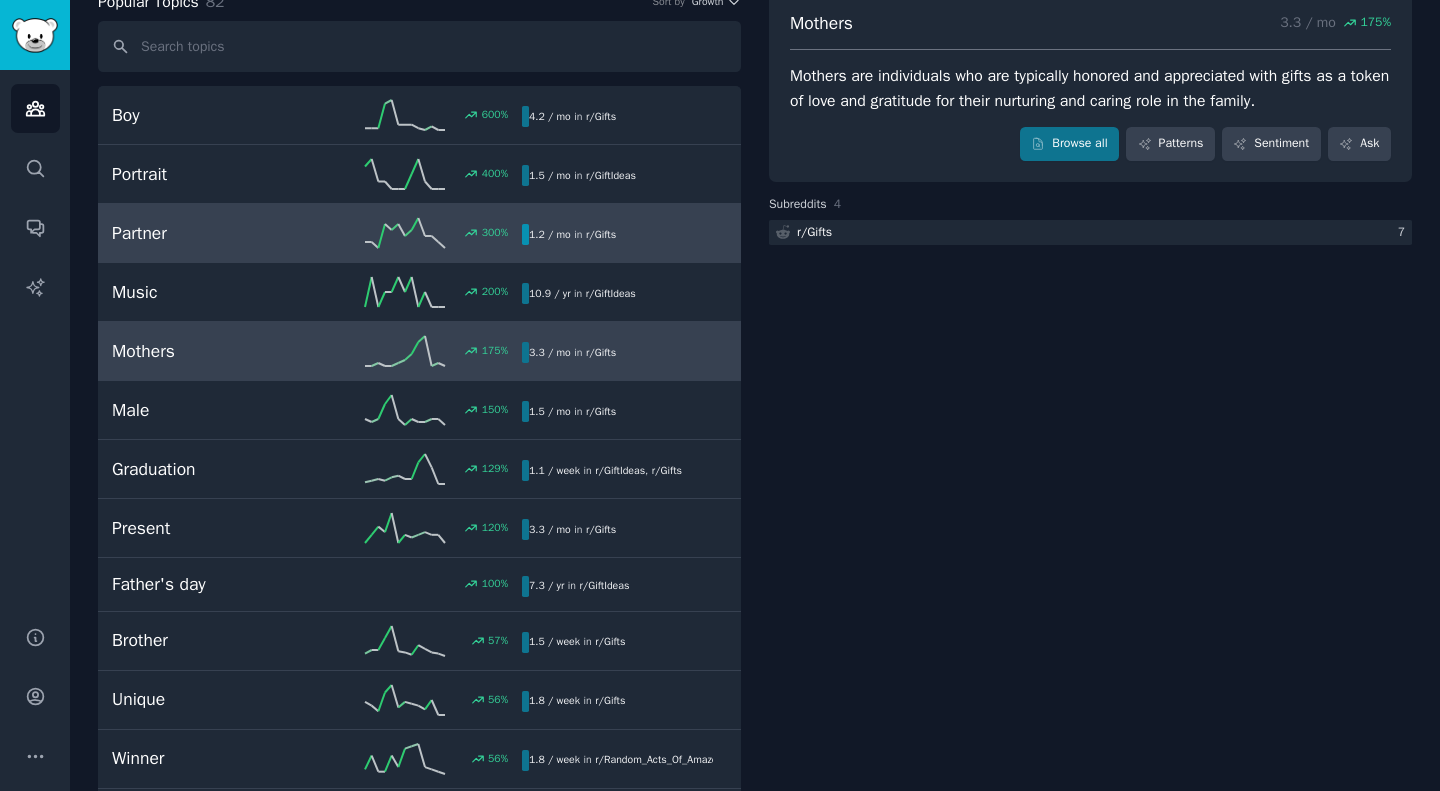scroll, scrollTop: 0, scrollLeft: 0, axis: both 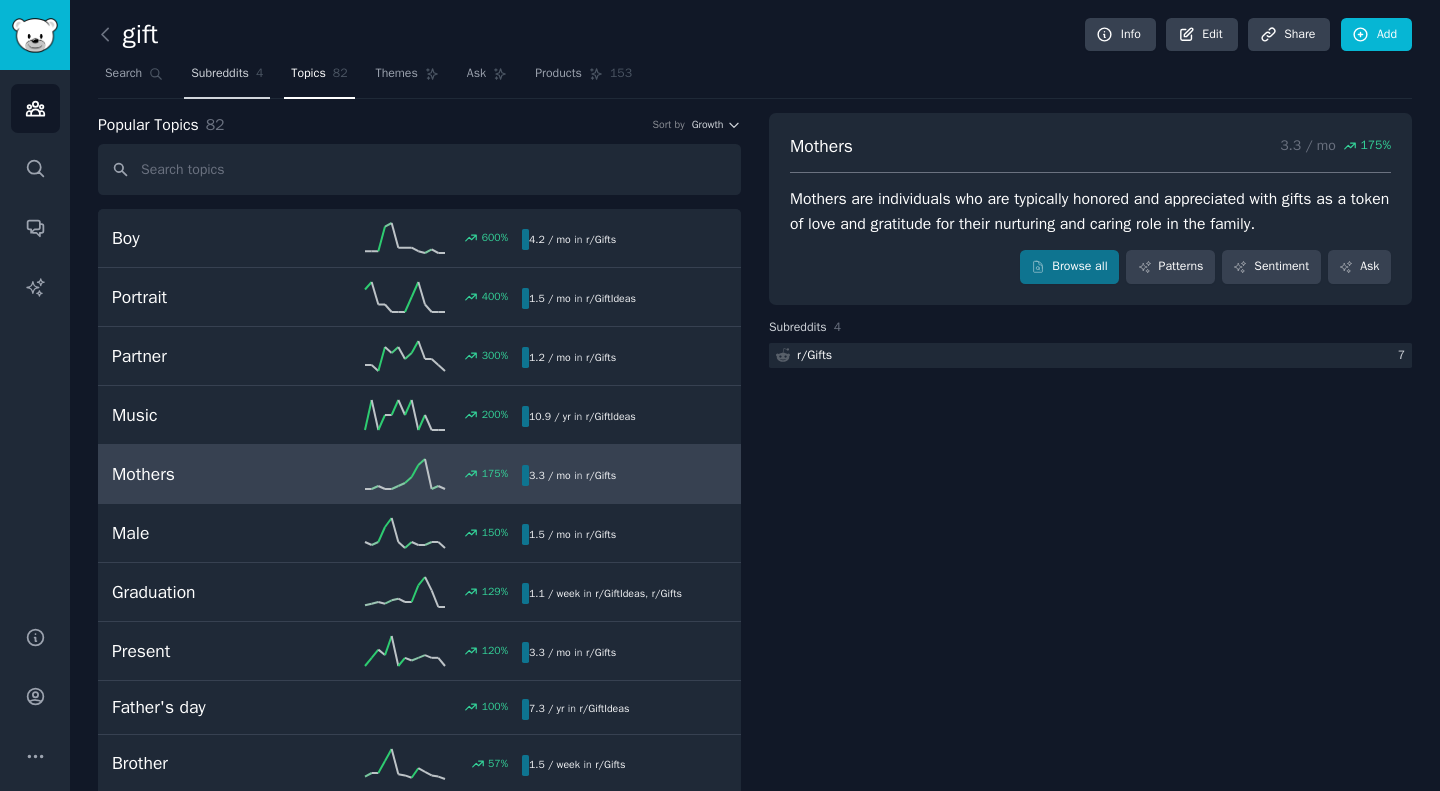 click on "Subreddits" at bounding box center [220, 74] 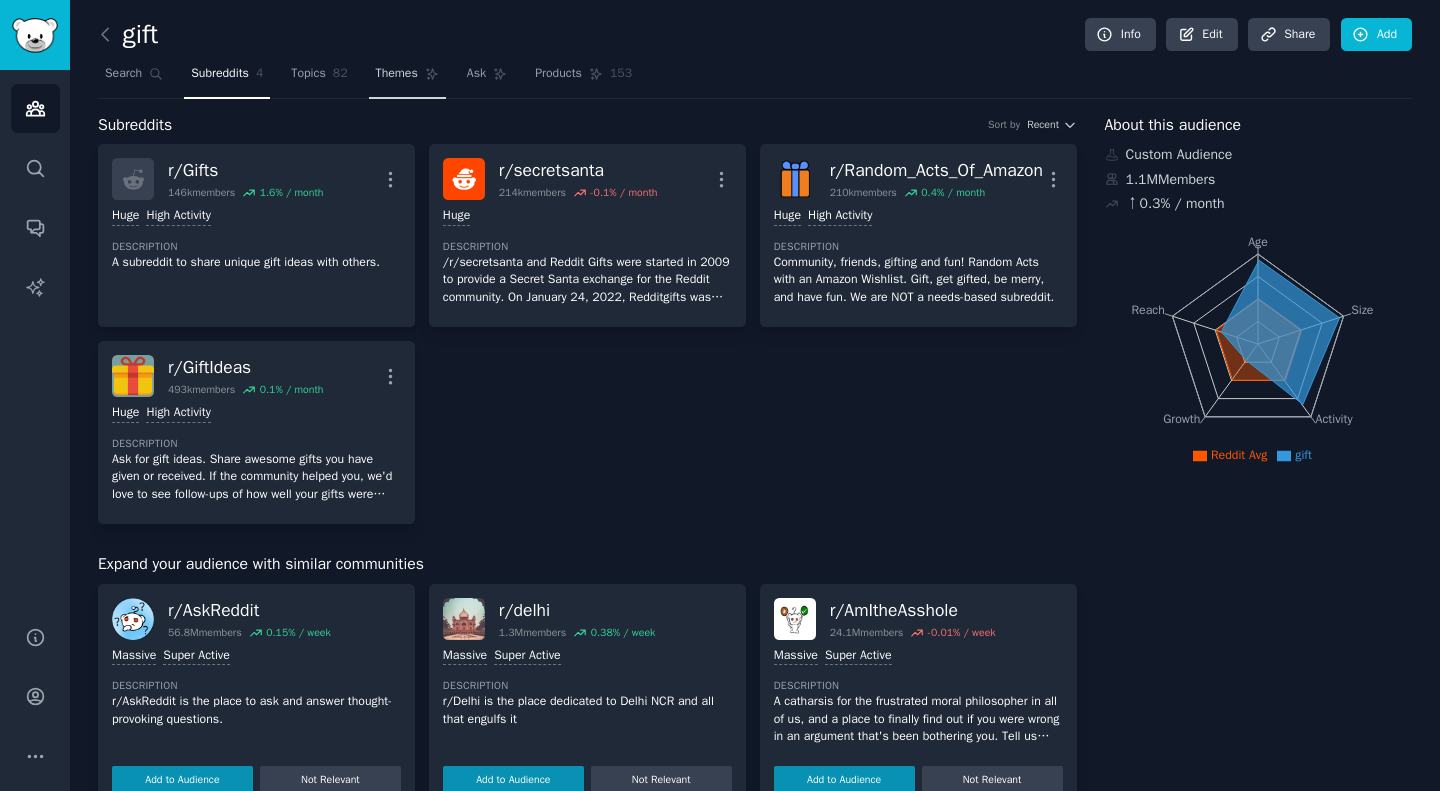 click on "Themes" at bounding box center [407, 78] 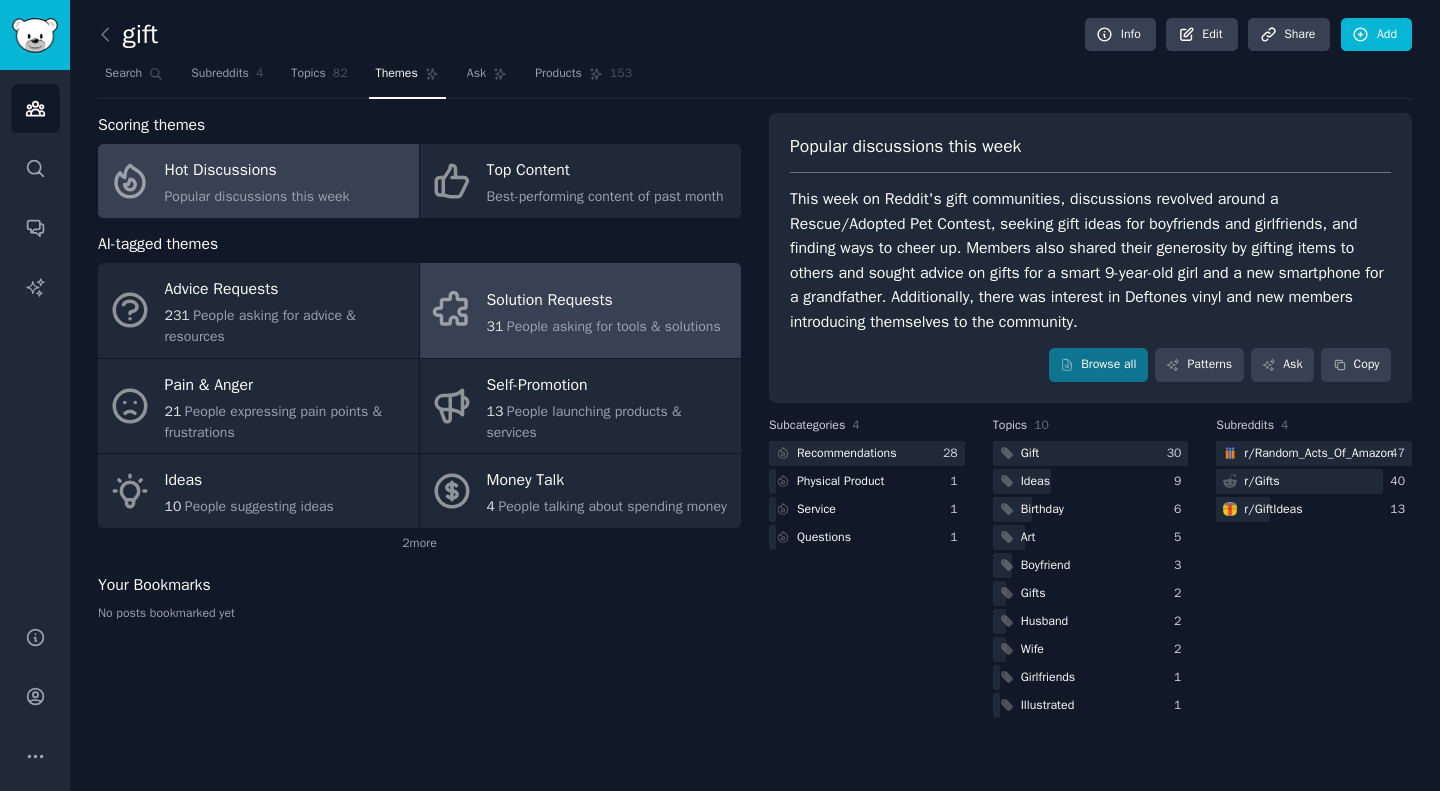 click on "People asking for tools & solutions" at bounding box center (614, 326) 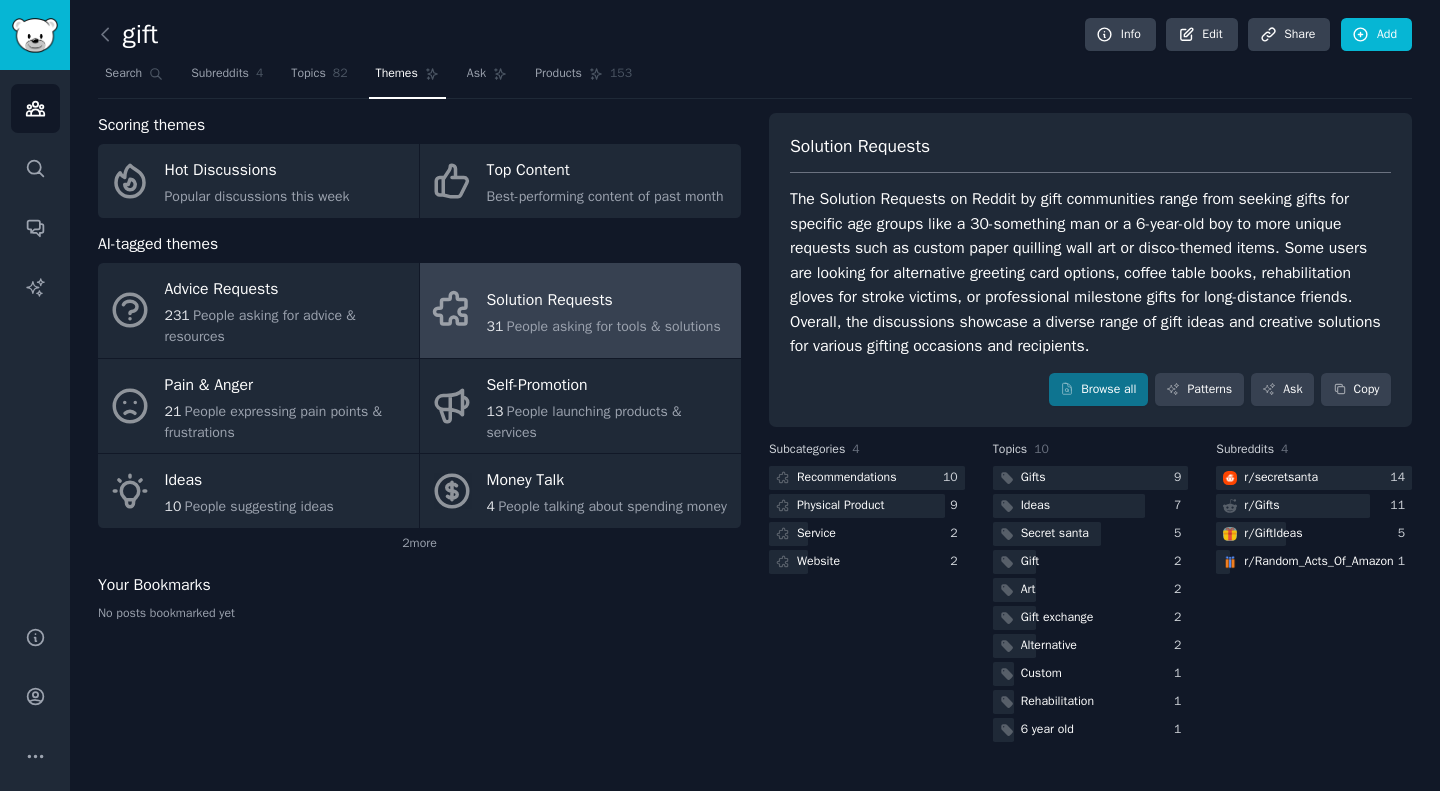 click on "The Solution Requests on Reddit by gift communities range from seeking gifts for specific age groups like a 30-something man or a 6-year-old boy to more unique requests such as custom paper quilling wall art or disco-themed items. Some users are looking for alternative greeting card options, coffee table books, rehabilitation gloves for stroke victims, or professional milestone gifts for long-distance friends. Overall, the discussions showcase a diverse range of gift ideas and creative solutions for various gifting occasions and recipients." at bounding box center [1090, 273] 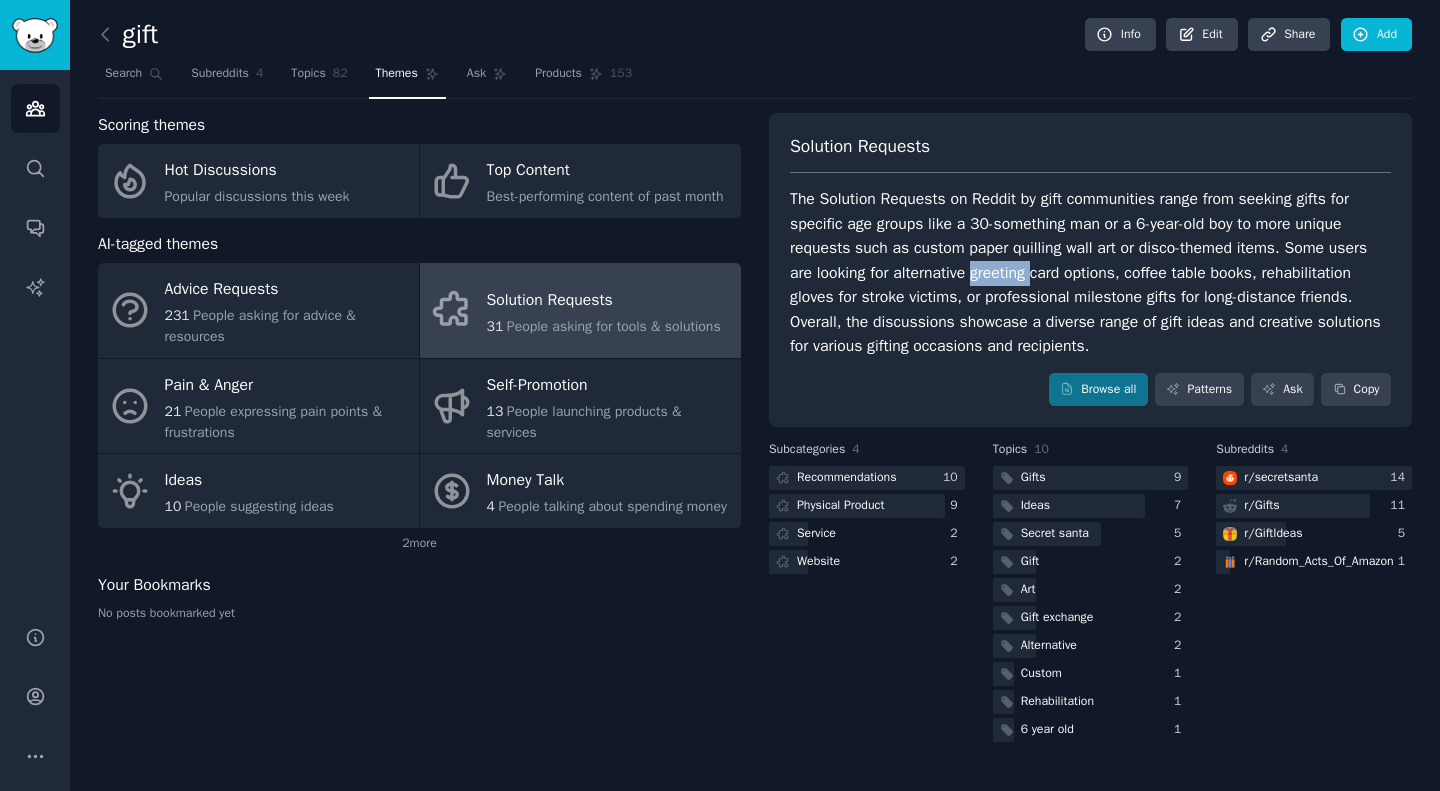 click on "The Solution Requests on Reddit by gift communities range from seeking gifts for specific age groups like a 30-something man or a 6-year-old boy to more unique requests such as custom paper quilling wall art or disco-themed items. Some users are looking for alternative greeting card options, coffee table books, rehabilitation gloves for stroke victims, or professional milestone gifts for long-distance friends. Overall, the discussions showcase a diverse range of gift ideas and creative solutions for various gifting occasions and recipients." at bounding box center (1090, 273) 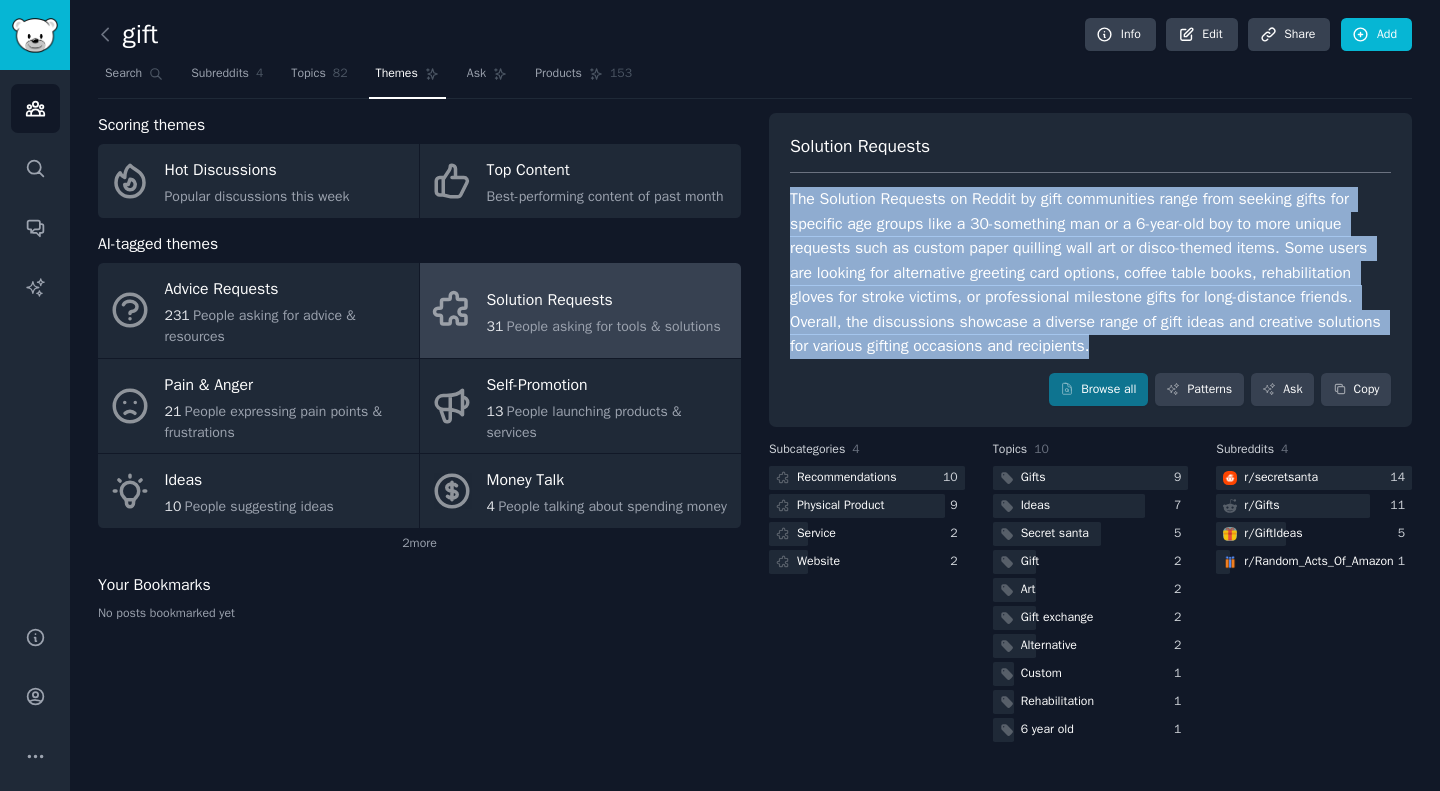 click on "The Solution Requests on Reddit by gift communities range from seeking gifts for specific age groups like a 30-something man or a 6-year-old boy to more unique requests such as custom paper quilling wall art or disco-themed items. Some users are looking for alternative greeting card options, coffee table books, rehabilitation gloves for stroke victims, or professional milestone gifts for long-distance friends. Overall, the discussions showcase a diverse range of gift ideas and creative solutions for various gifting occasions and recipients." at bounding box center (1090, 273) 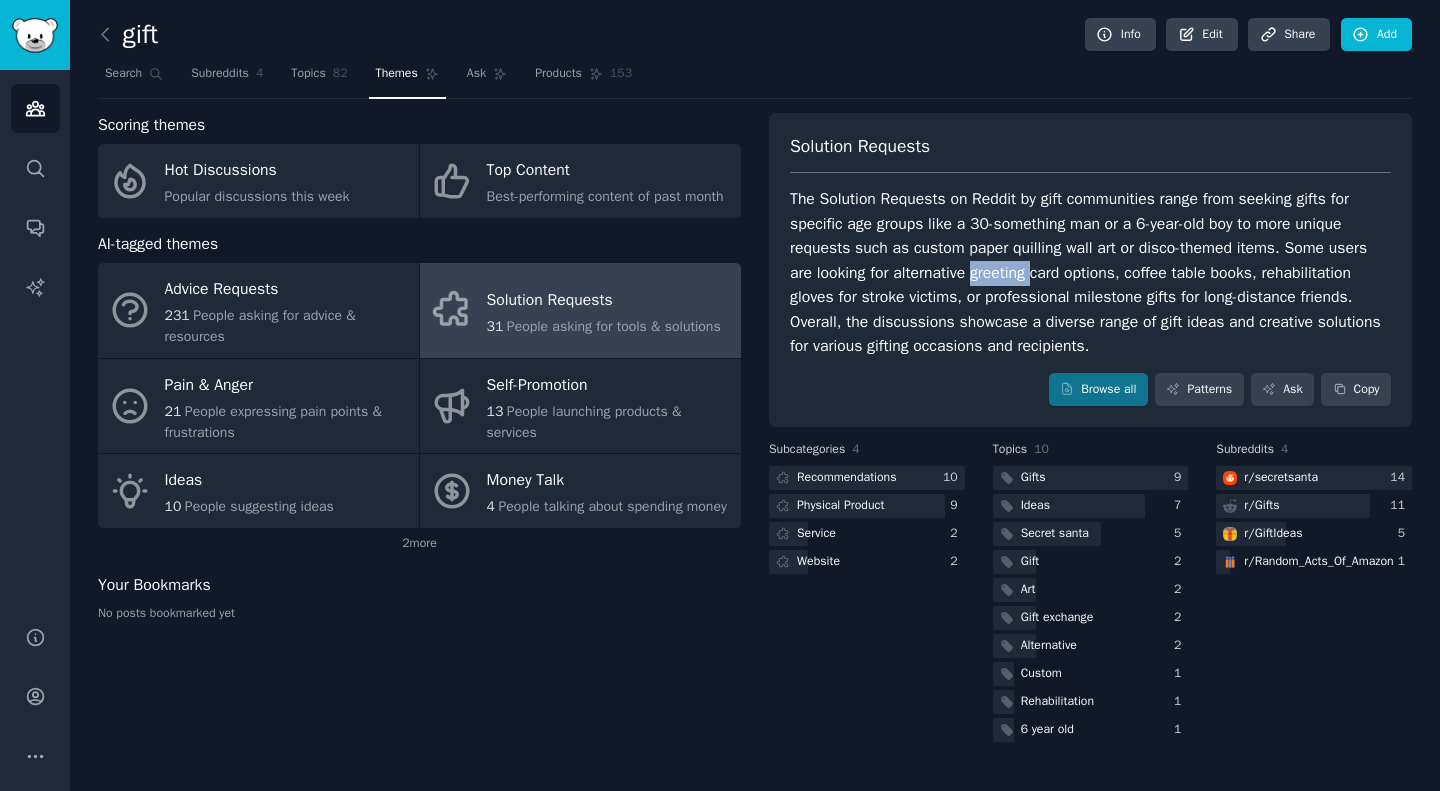 click on "The Solution Requests on Reddit by gift communities range from seeking gifts for specific age groups like a 30-something man or a 6-year-old boy to more unique requests such as custom paper quilling wall art or disco-themed items. Some users are looking for alternative greeting card options, coffee table books, rehabilitation gloves for stroke victims, or professional milestone gifts for long-distance friends. Overall, the discussions showcase a diverse range of gift ideas and creative solutions for various gifting occasions and recipients." at bounding box center (1090, 273) 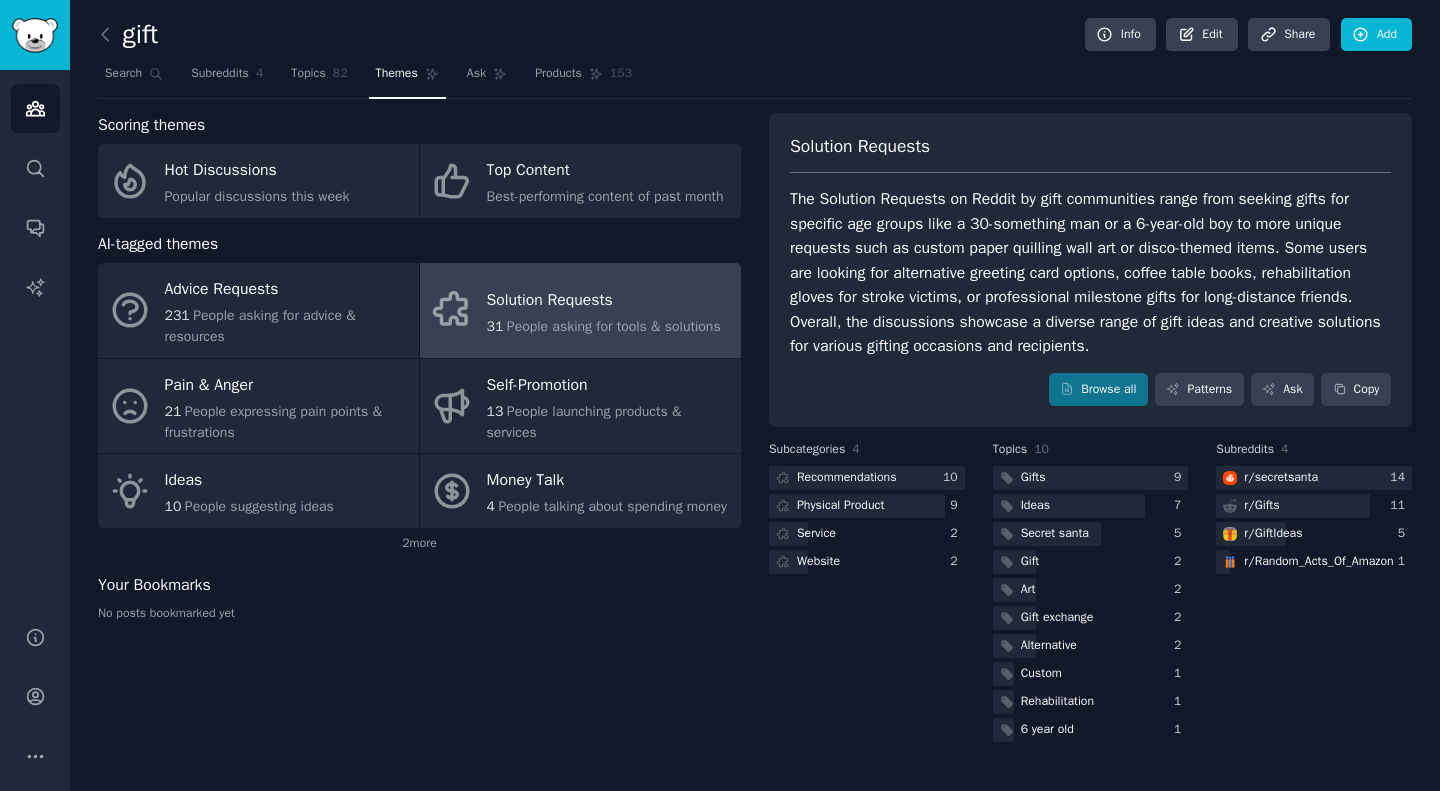 click on "The Solution Requests on Reddit by gift communities range from seeking gifts for specific age groups like a 30-something man or a 6-year-old boy to more unique requests such as custom paper quilling wall art or disco-themed items. Some users are looking for alternative greeting card options, coffee table books, rehabilitation gloves for stroke victims, or professional milestone gifts for long-distance friends. Overall, the discussions showcase a diverse range of gift ideas and creative solutions for various gifting occasions and recipients." at bounding box center [1090, 273] 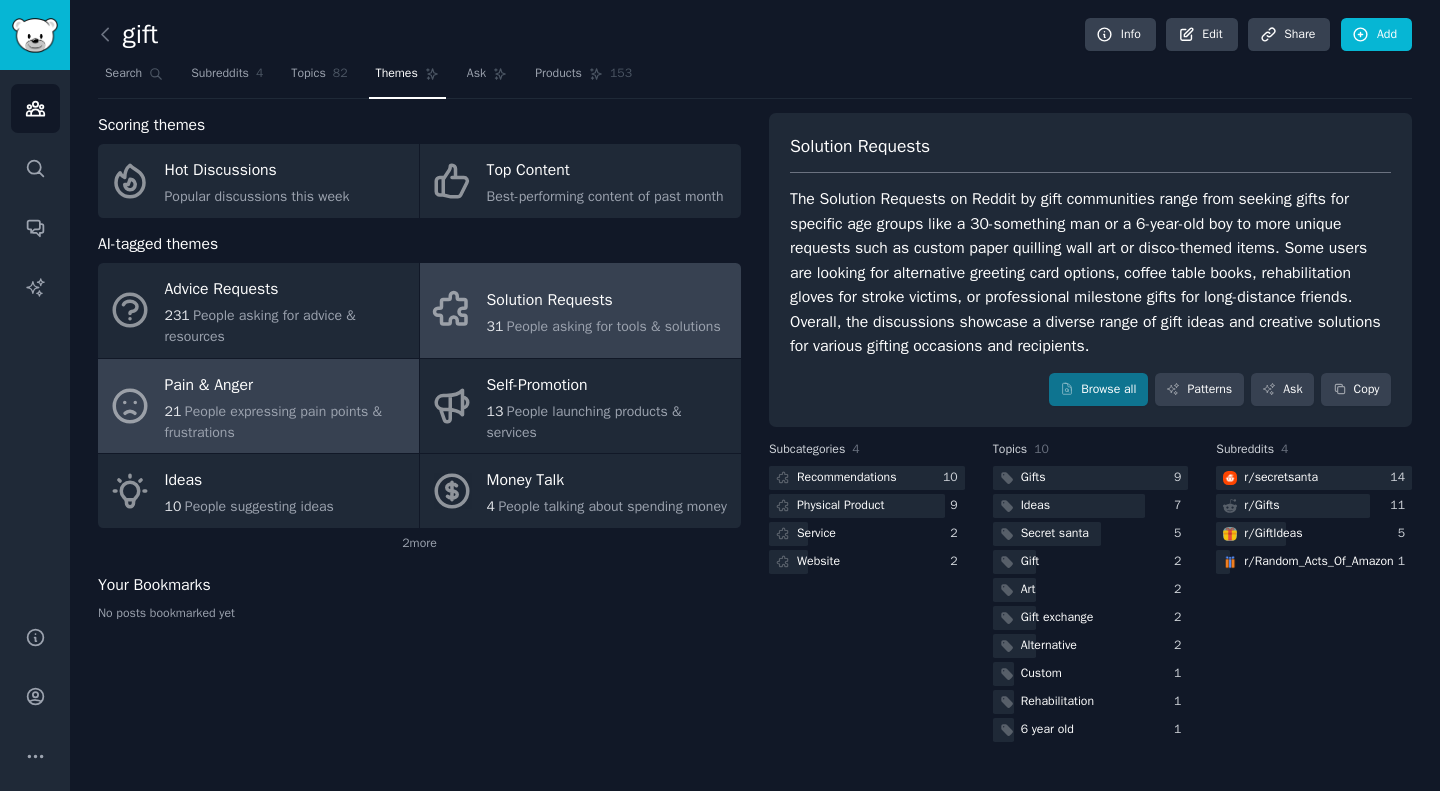 click on "21 People expressing pain points & frustrations" at bounding box center [287, 422] 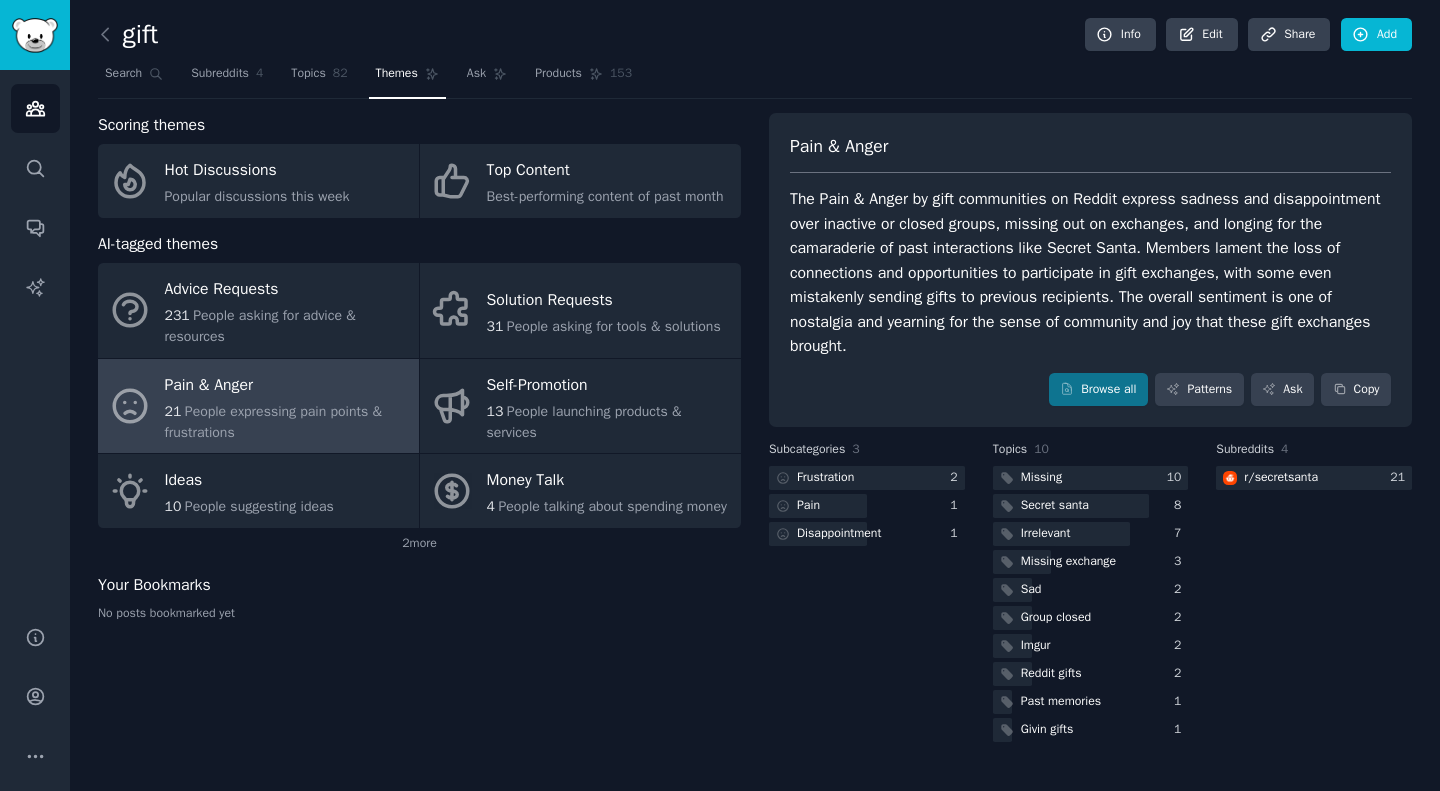 click on "The Pain & Anger by gift communities on Reddit express sadness and disappointment over inactive or closed groups, missing out on exchanges, and longing for the camaraderie of past interactions like Secret Santa. Members lament the loss of connections and opportunities to participate in gift exchanges, with some even mistakenly sending gifts to previous recipients. The overall sentiment is one of nostalgia and yearning for the sense of community and joy that these gift exchanges brought." at bounding box center (1090, 273) 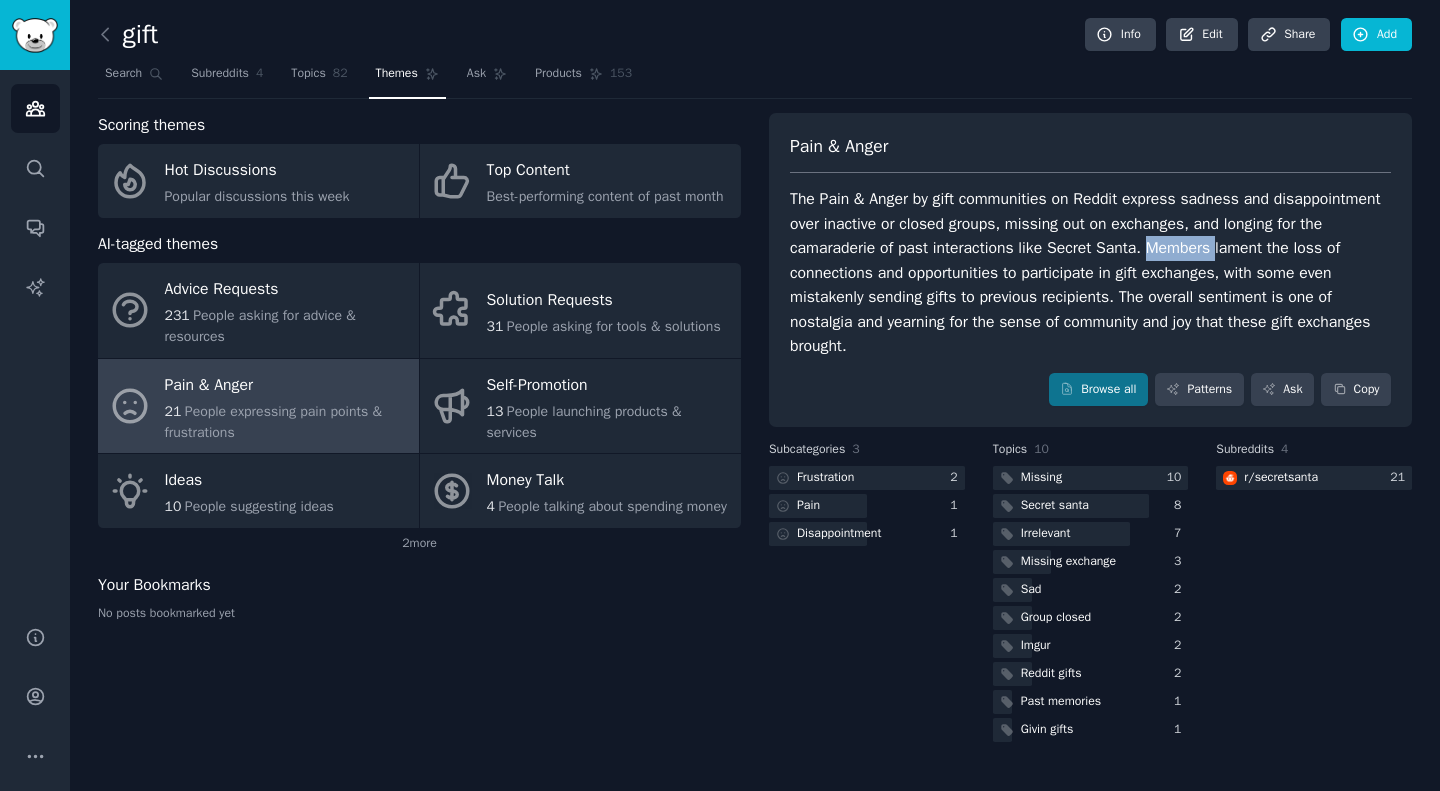 click on "The Pain & Anger by gift communities on Reddit express sadness and disappointment over inactive or closed groups, missing out on exchanges, and longing for the camaraderie of past interactions like Secret Santa. Members lament the loss of connections and opportunities to participate in gift exchanges, with some even mistakenly sending gifts to previous recipients. The overall sentiment is one of nostalgia and yearning for the sense of community and joy that these gift exchanges brought." at bounding box center [1090, 273] 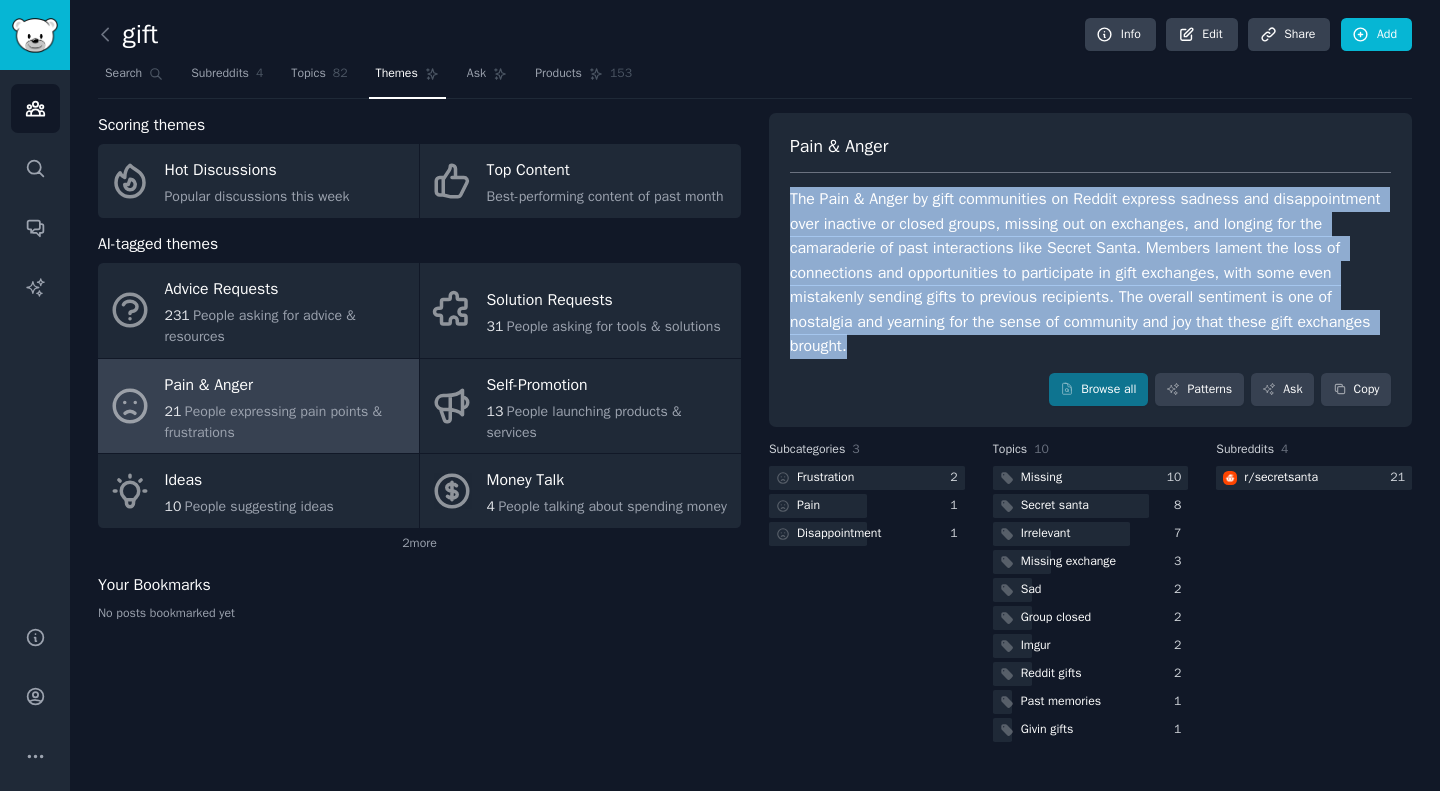 click on "The Pain & Anger by gift communities on Reddit express sadness and disappointment over inactive or closed groups, missing out on exchanges, and longing for the camaraderie of past interactions like Secret Santa. Members lament the loss of connections and opportunities to participate in gift exchanges, with some even mistakenly sending gifts to previous recipients. The overall sentiment is one of nostalgia and yearning for the sense of community and joy that these gift exchanges brought." at bounding box center [1090, 273] 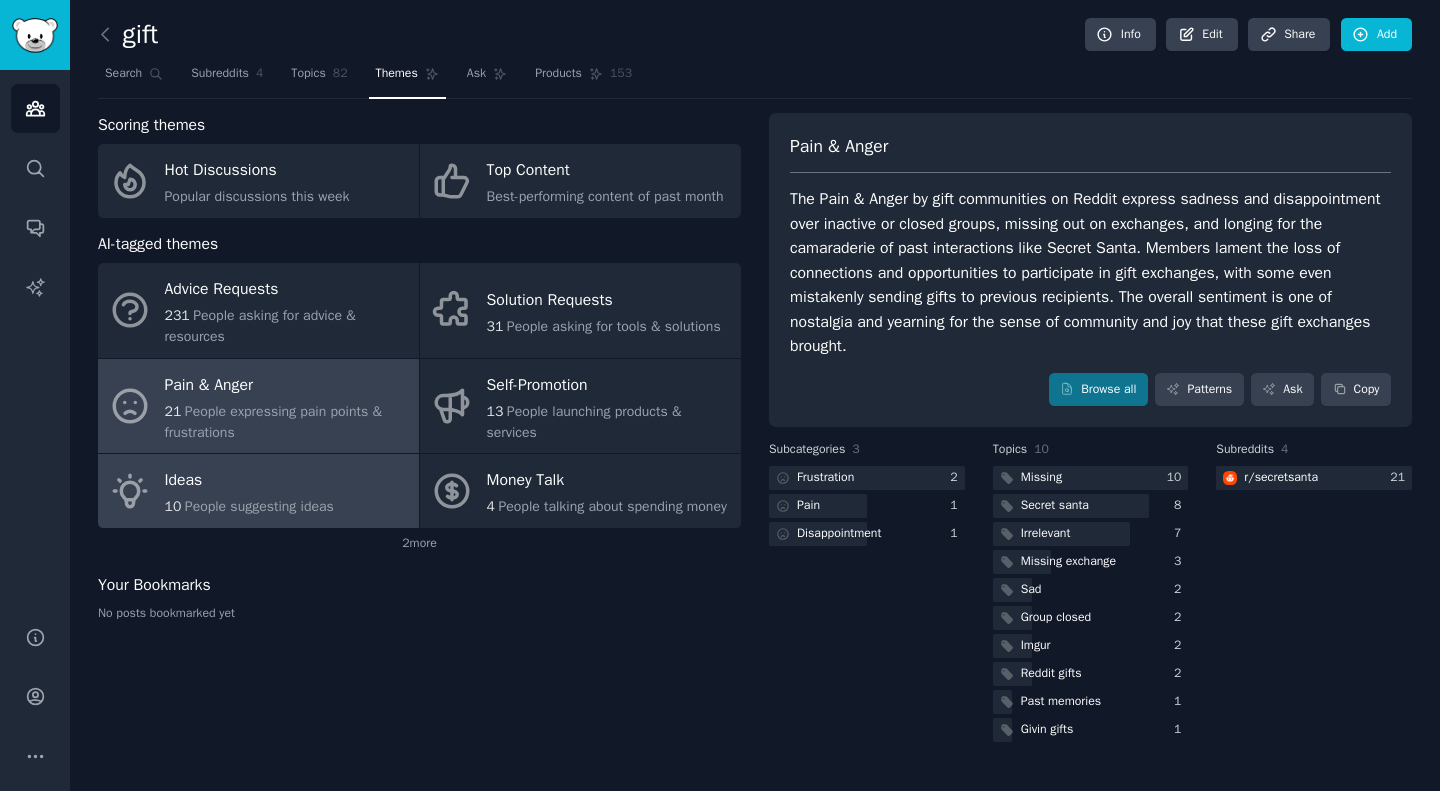 click on "Ideas 10 People suggesting ideas" at bounding box center (258, 491) 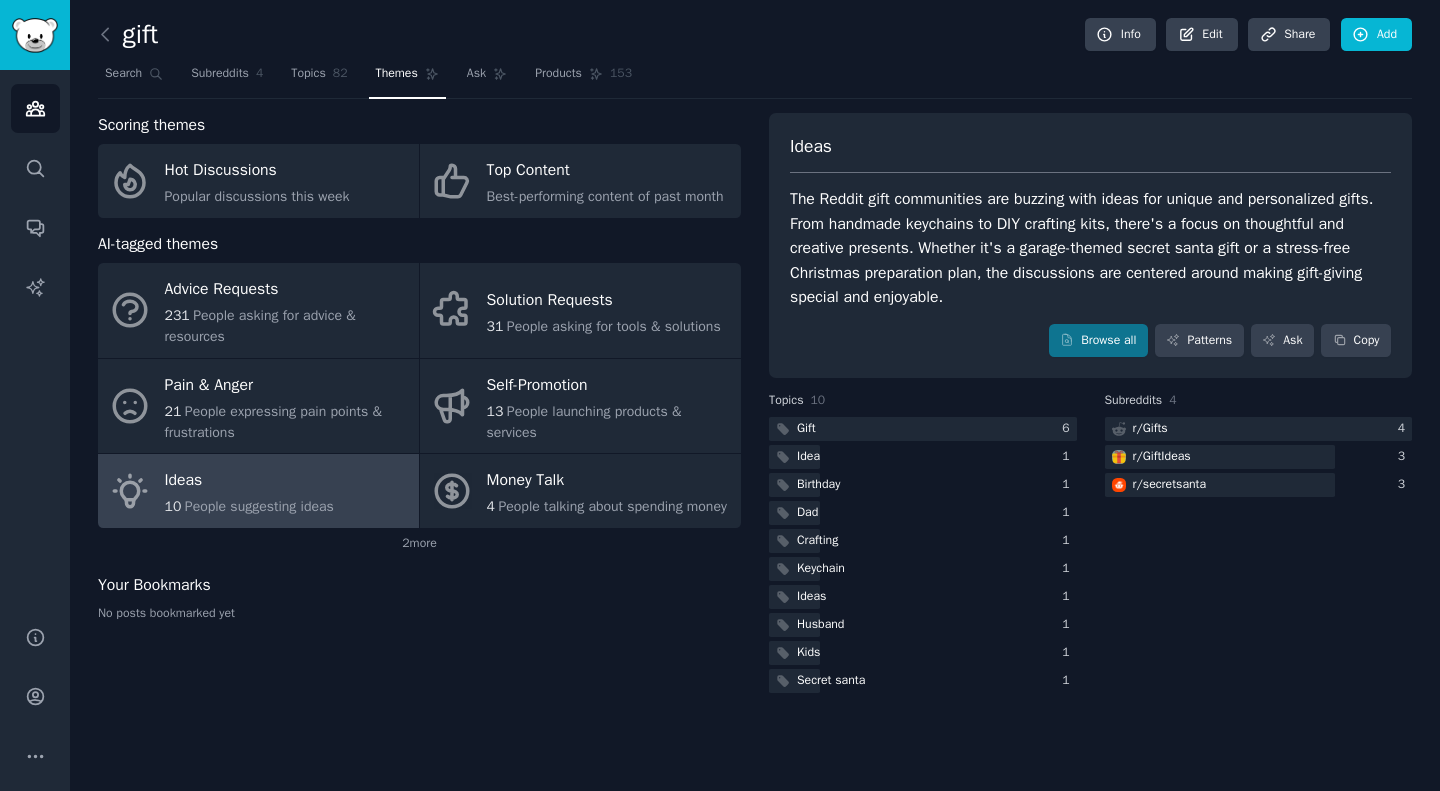 click on "The Reddit gift communities are buzzing with ideas for unique and personalized gifts. From handmade keychains to DIY crafting kits, there's a focus on thoughtful and creative presents. Whether it's a garage-themed secret santa gift or a stress-free Christmas preparation plan, the discussions are centered around making gift-giving special and enjoyable." at bounding box center (1090, 248) 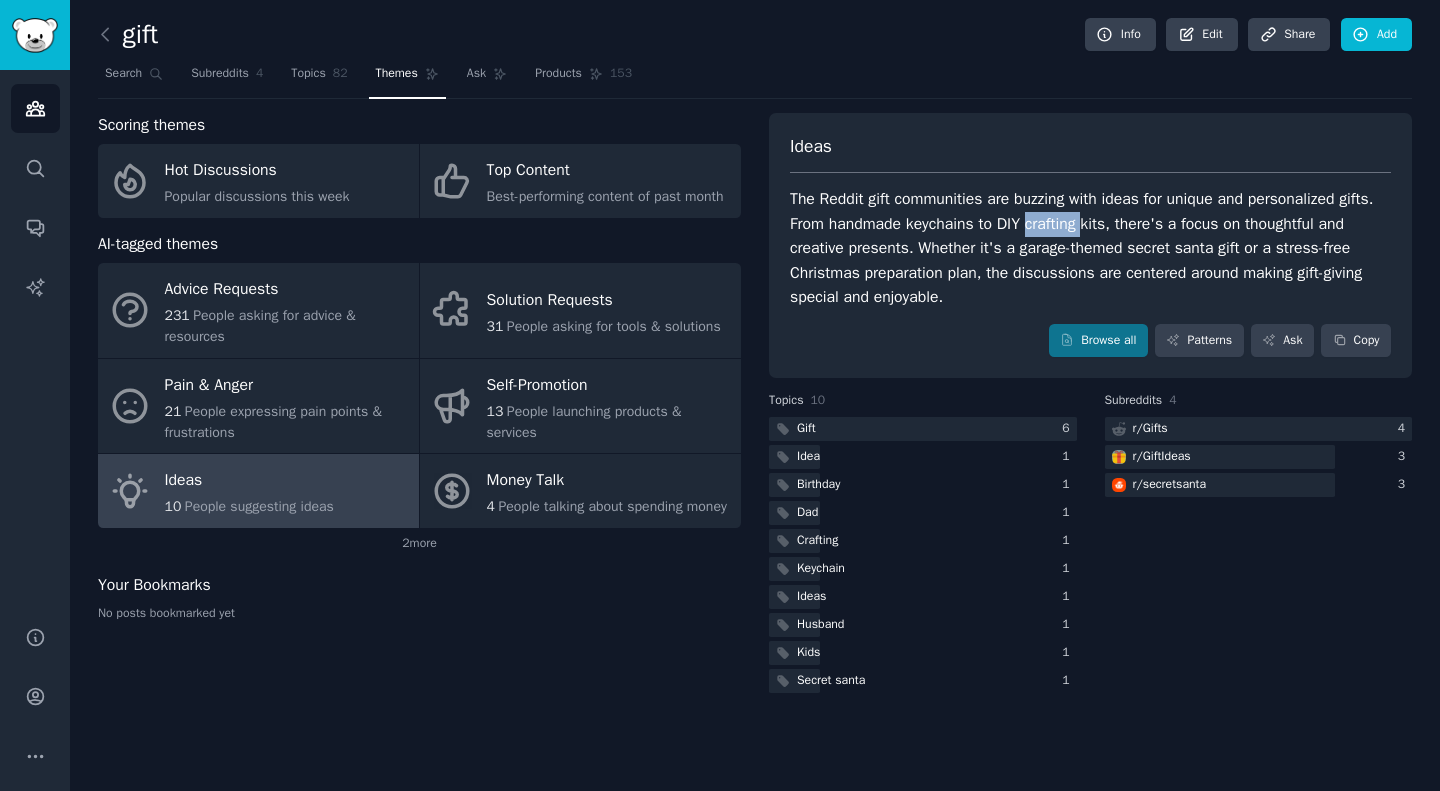 click on "The Reddit gift communities are buzzing with ideas for unique and personalized gifts. From handmade keychains to DIY crafting kits, there's a focus on thoughtful and creative presents. Whether it's a garage-themed secret santa gift or a stress-free Christmas preparation plan, the discussions are centered around making gift-giving special and enjoyable." at bounding box center [1090, 248] 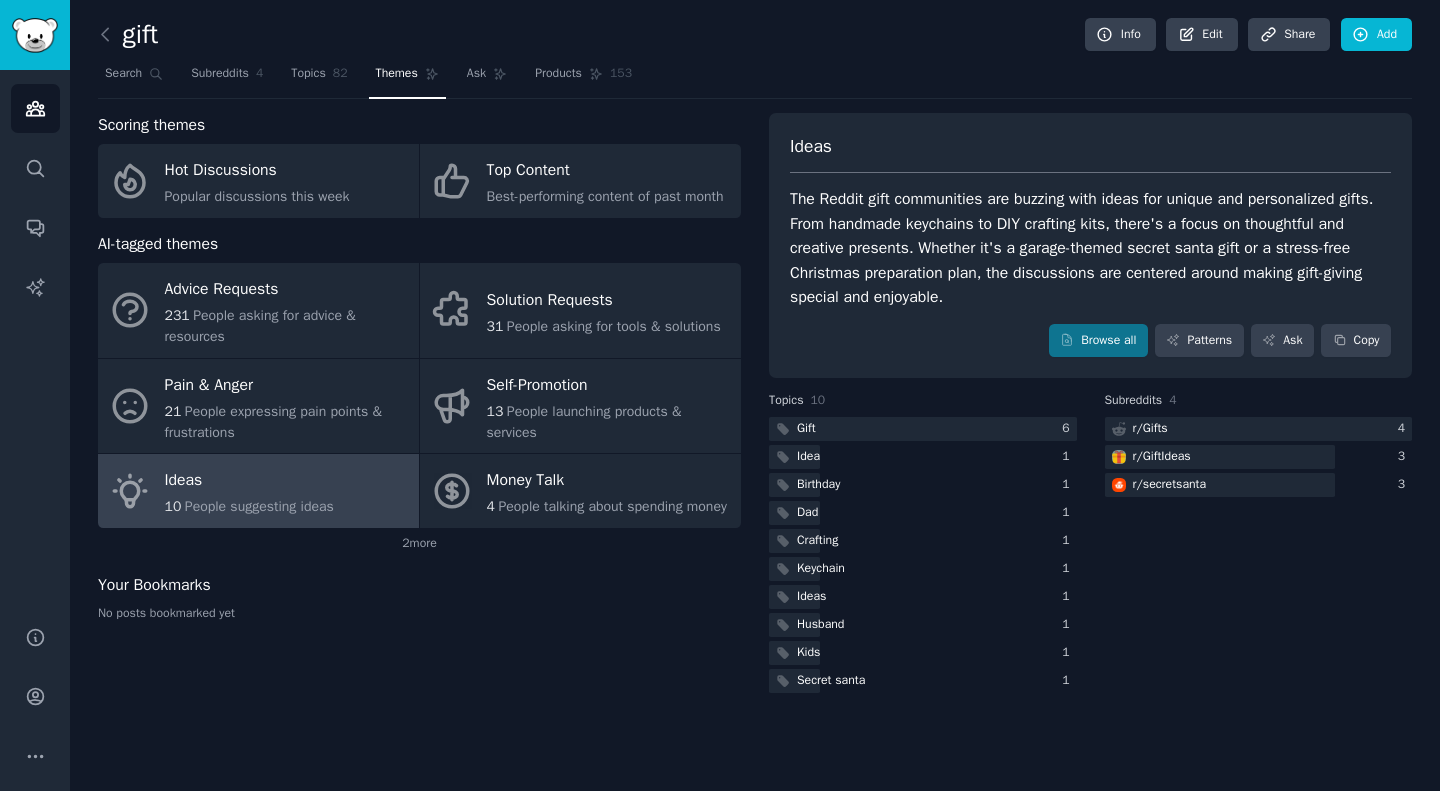 click on "The Reddit gift communities are buzzing with ideas for unique and personalized gifts. From handmade keychains to DIY crafting kits, there's a focus on thoughtful and creative presents. Whether it's a garage-themed secret santa gift or a stress-free Christmas preparation plan, the discussions are centered around making gift-giving special and enjoyable." at bounding box center [1090, 248] 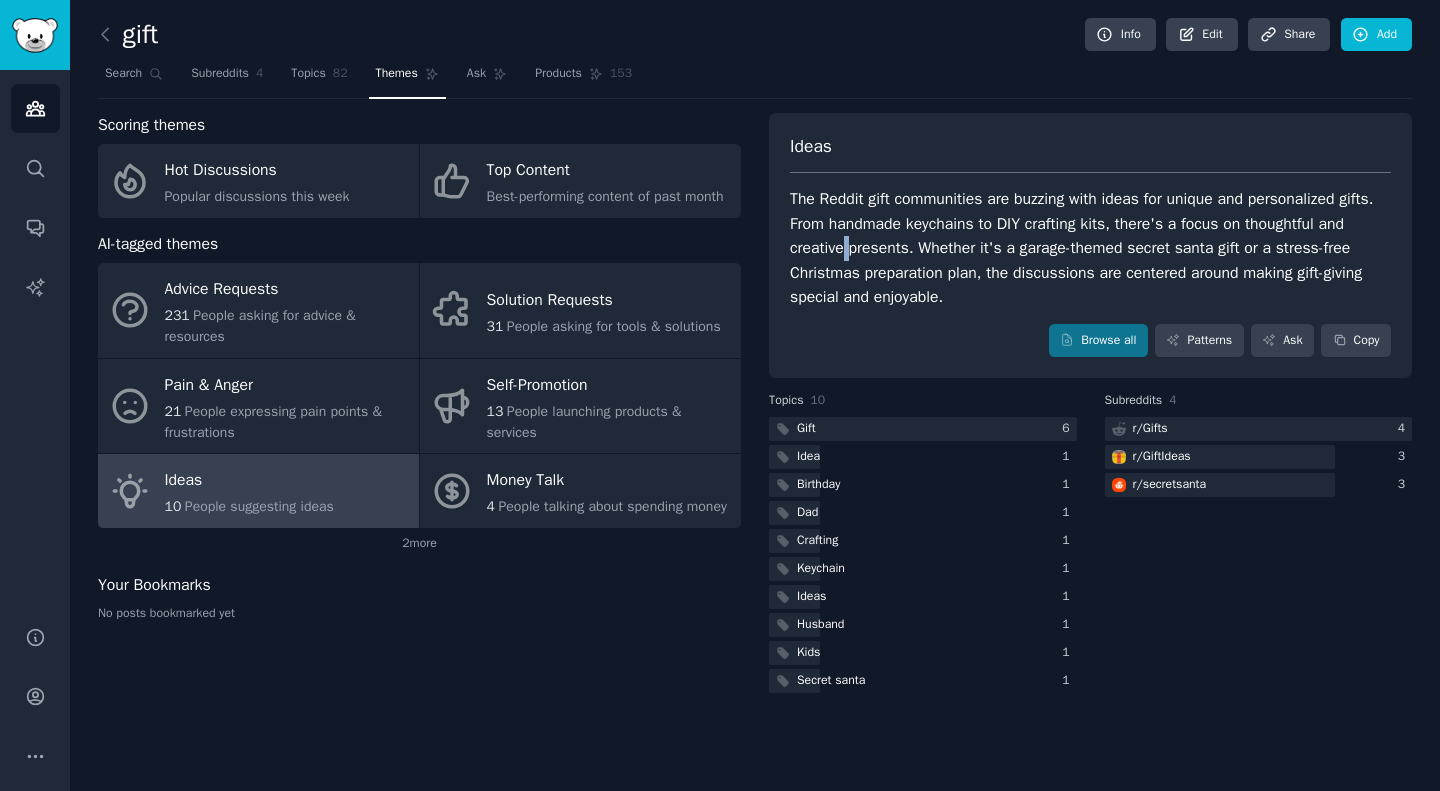 click on "The Reddit gift communities are buzzing with ideas for unique and personalized gifts. From handmade keychains to DIY crafting kits, there's a focus on thoughtful and creative presents. Whether it's a garage-themed secret santa gift or a stress-free Christmas preparation plan, the discussions are centered around making gift-giving special and enjoyable." at bounding box center [1090, 248] 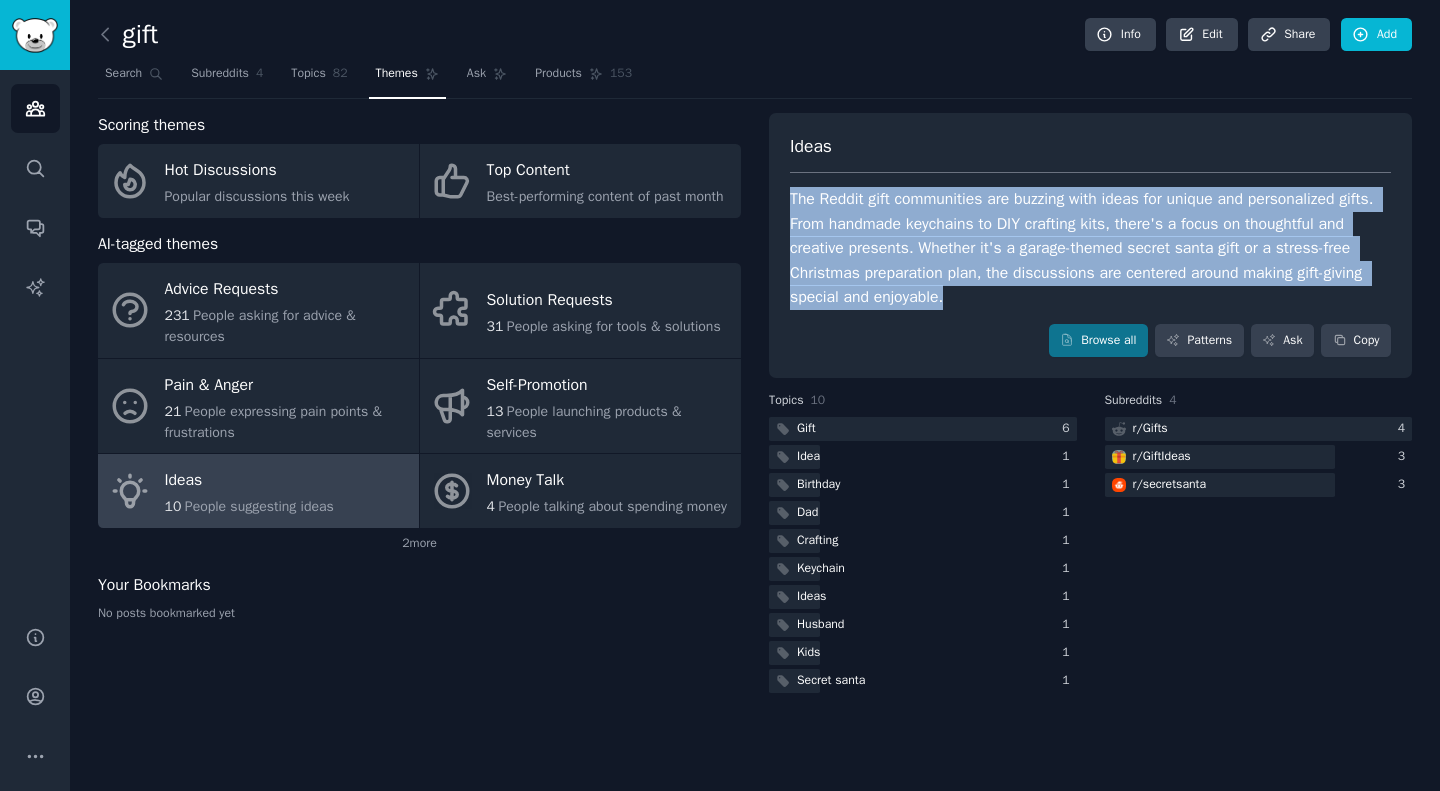 click on "The Reddit gift communities are buzzing with ideas for unique and personalized gifts. From handmade keychains to DIY crafting kits, there's a focus on thoughtful and creative presents. Whether it's a garage-themed secret santa gift or a stress-free Christmas preparation plan, the discussions are centered around making gift-giving special and enjoyable." at bounding box center (1090, 248) 